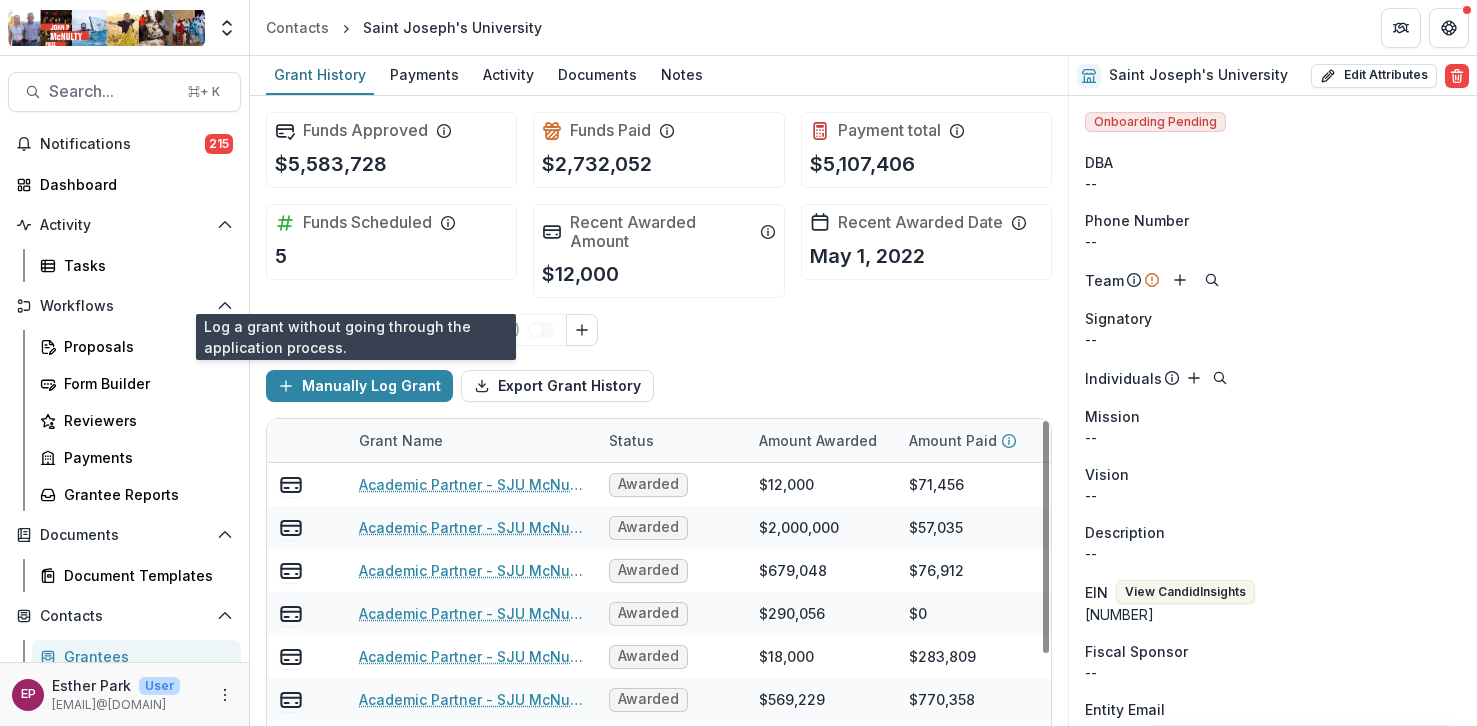 scroll, scrollTop: 0, scrollLeft: 0, axis: both 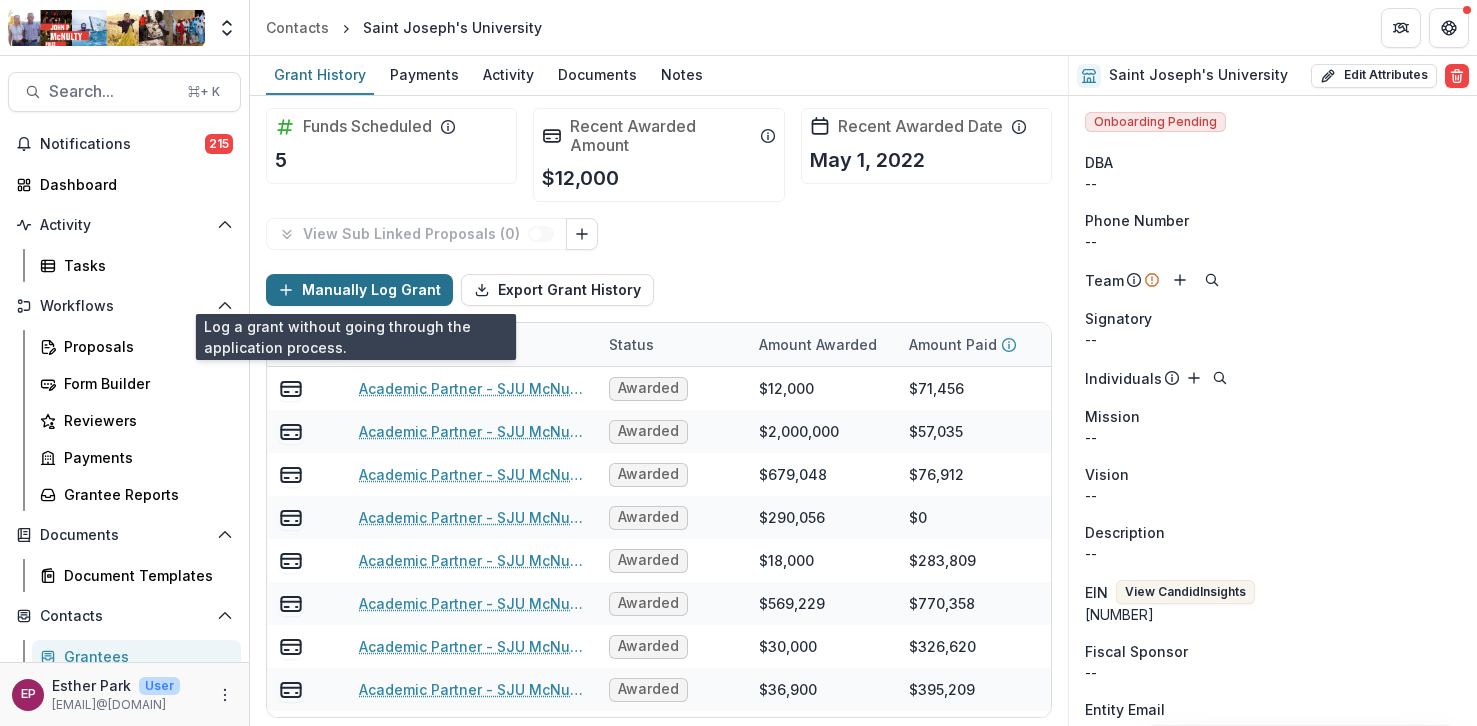 click on "Manually Log Grant" at bounding box center (359, 290) 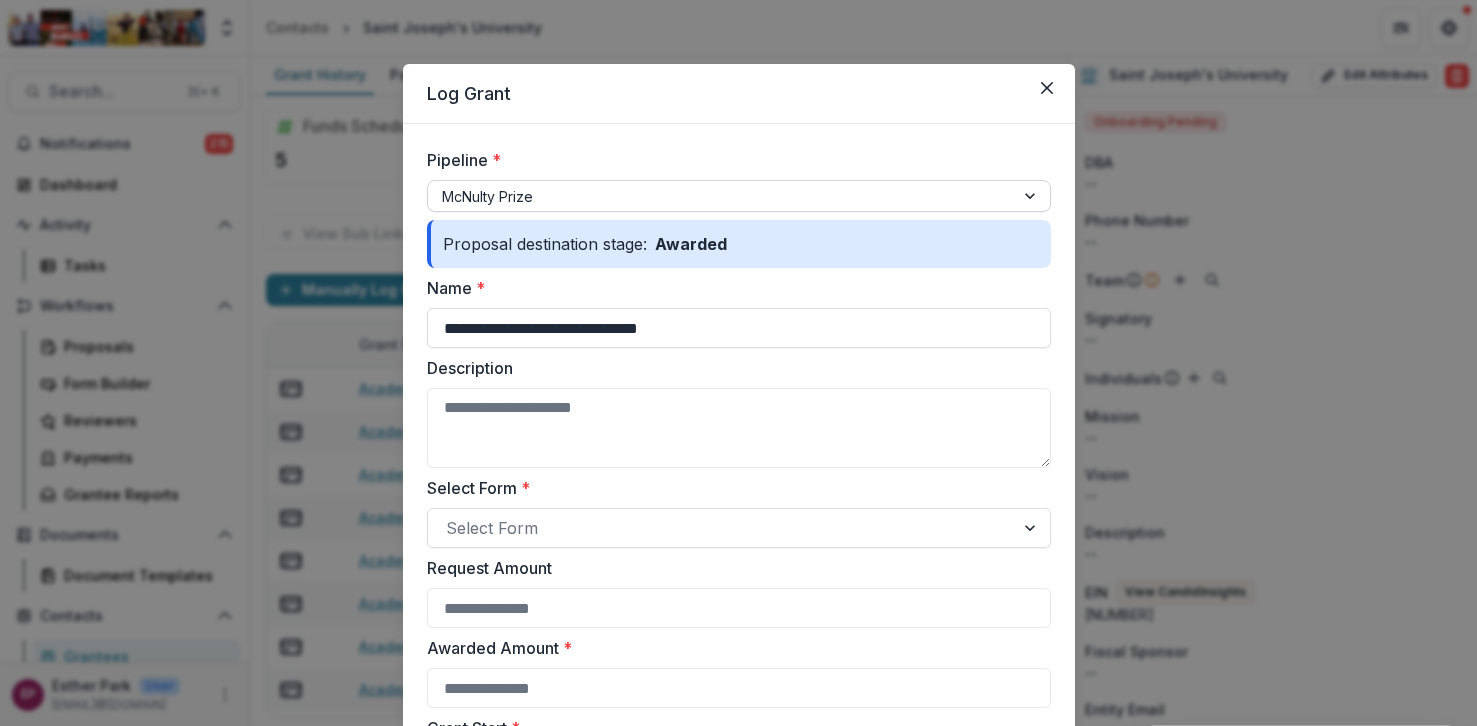 click at bounding box center [721, 196] 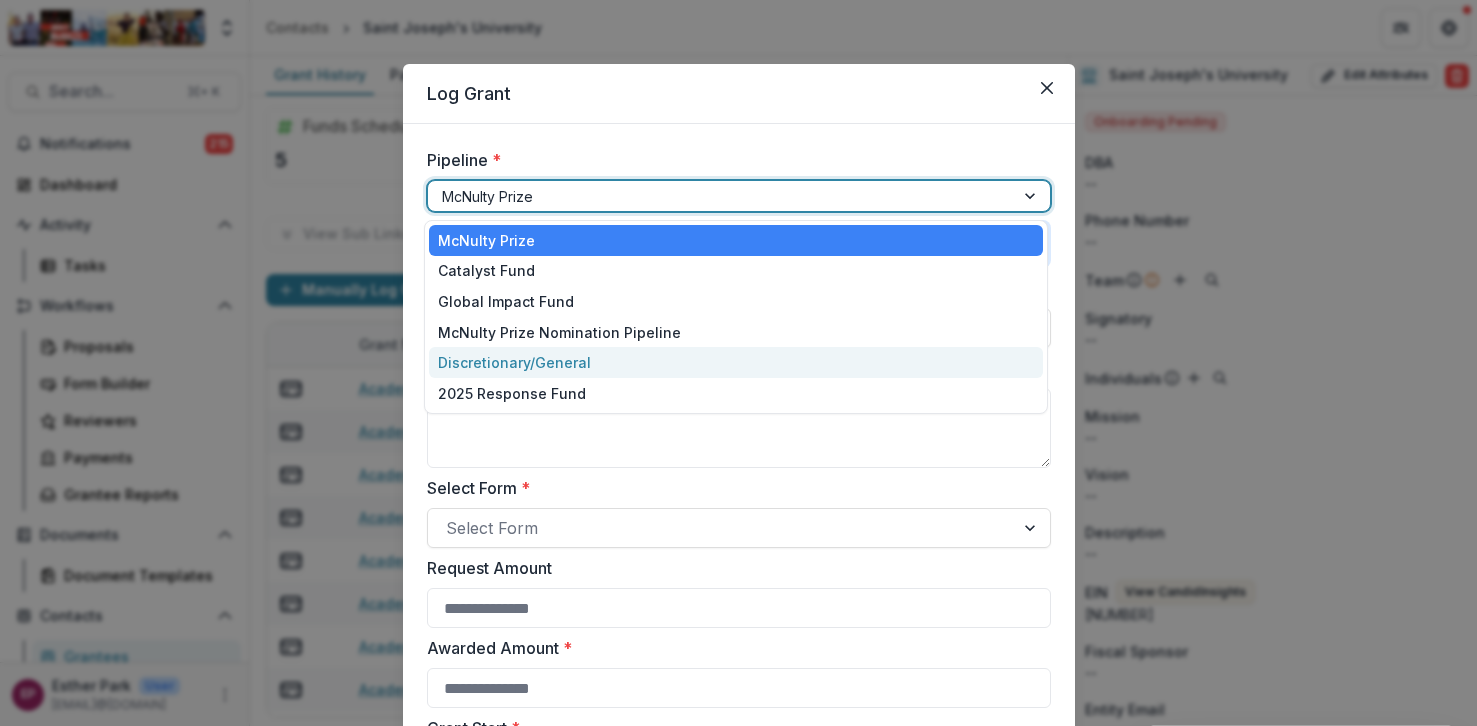 click on "Discretionary/General" at bounding box center [736, 362] 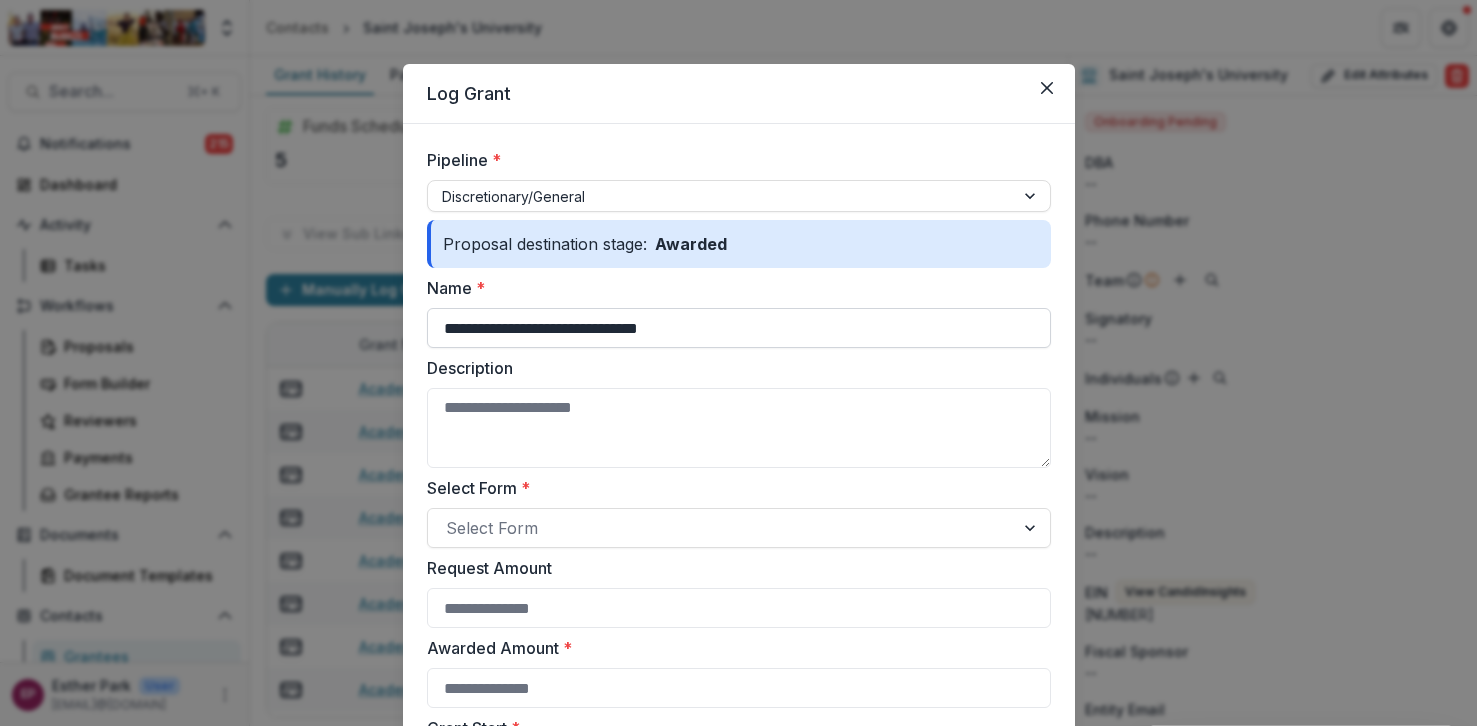 click on "**********" at bounding box center [739, 328] 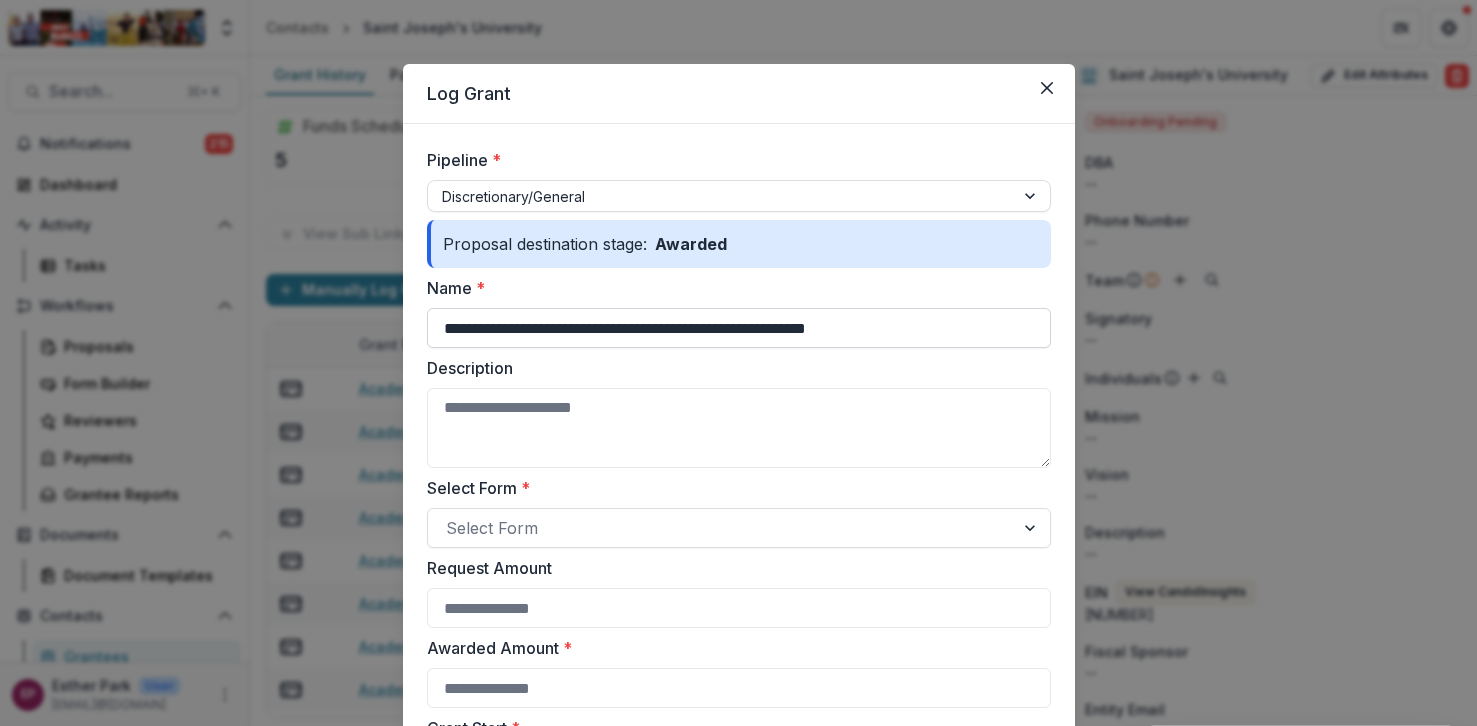 click on "**********" at bounding box center [739, 328] 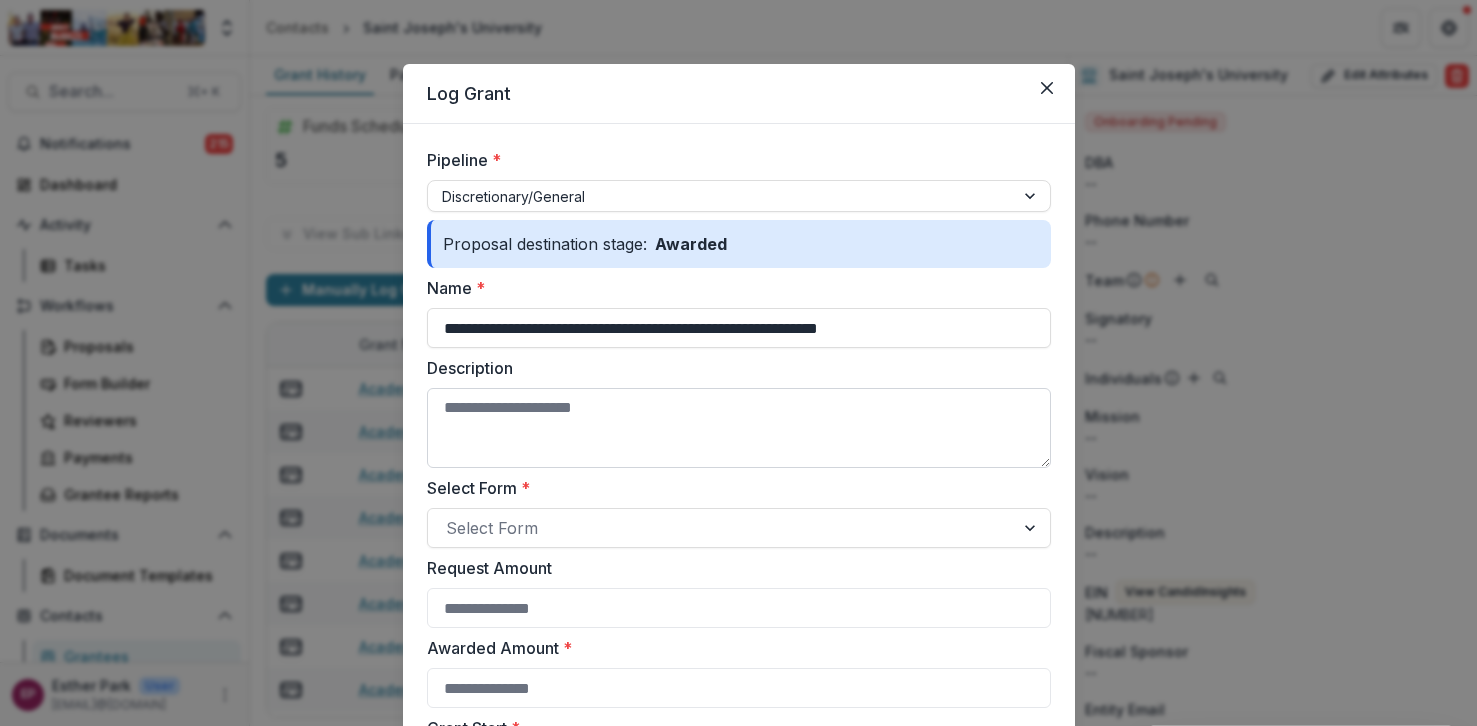 type on "**********" 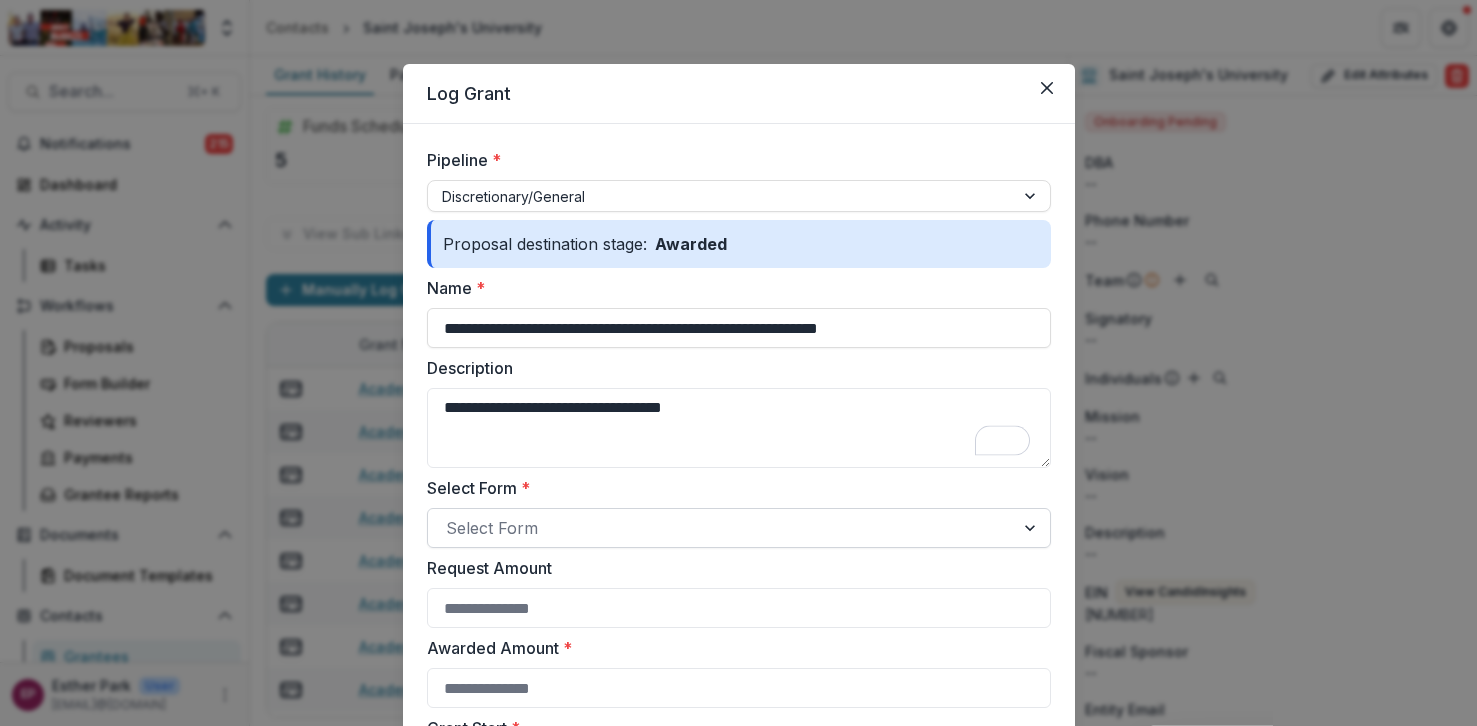 scroll, scrollTop: 124, scrollLeft: 0, axis: vertical 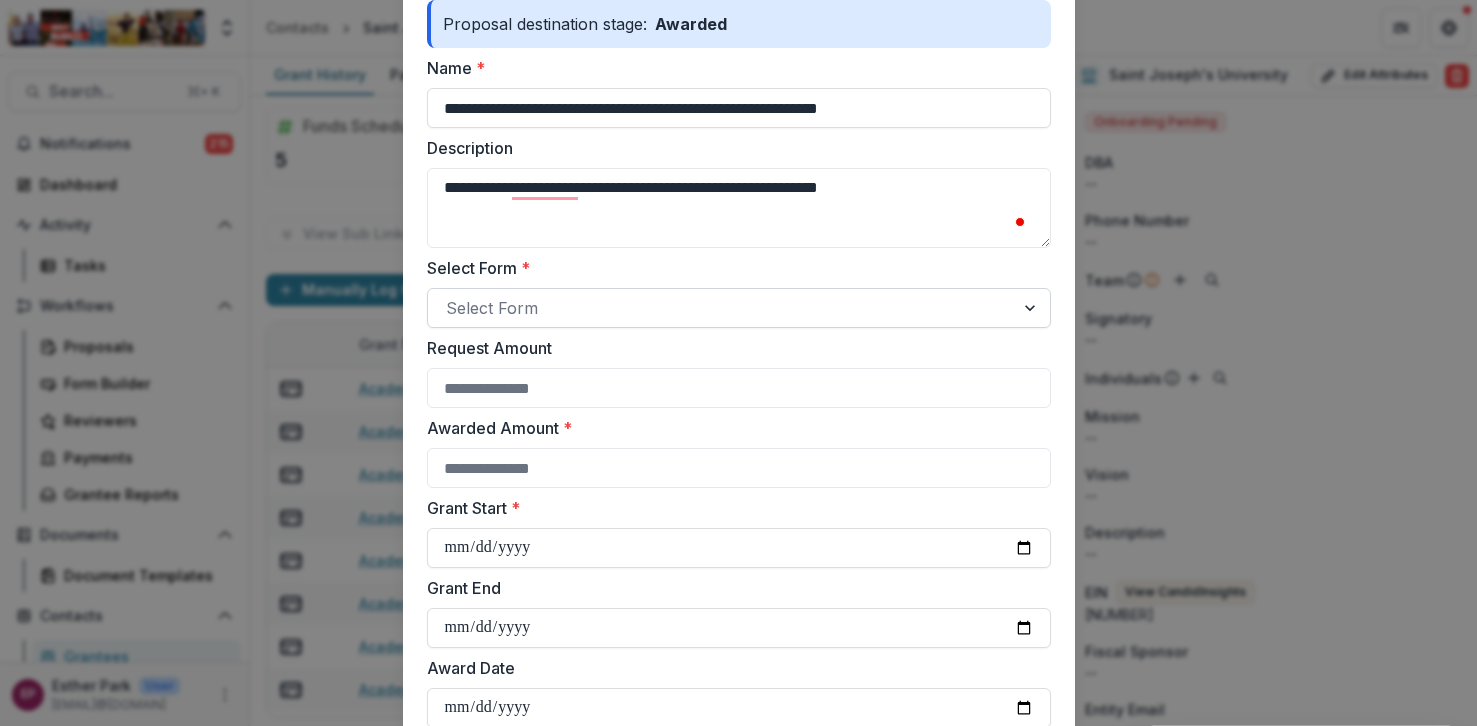 type on "**********" 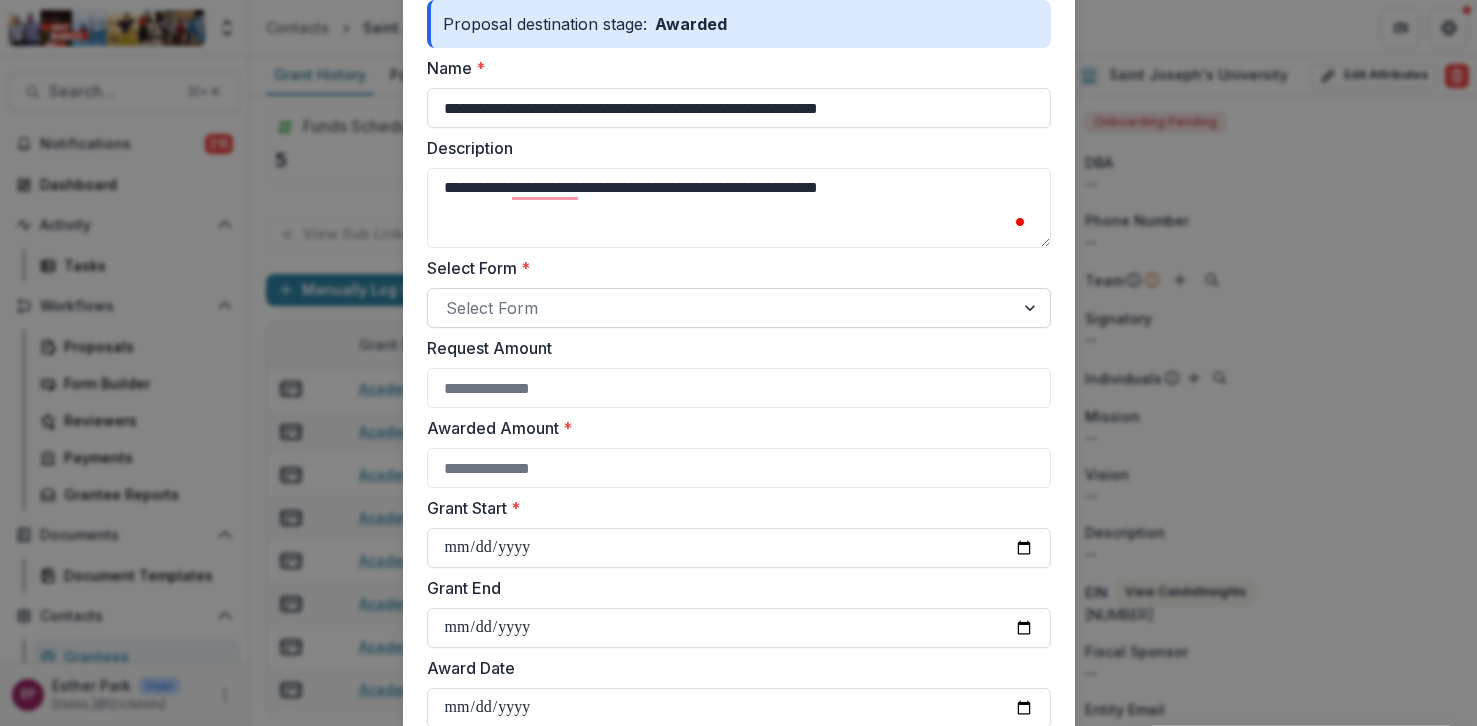 click at bounding box center (721, 308) 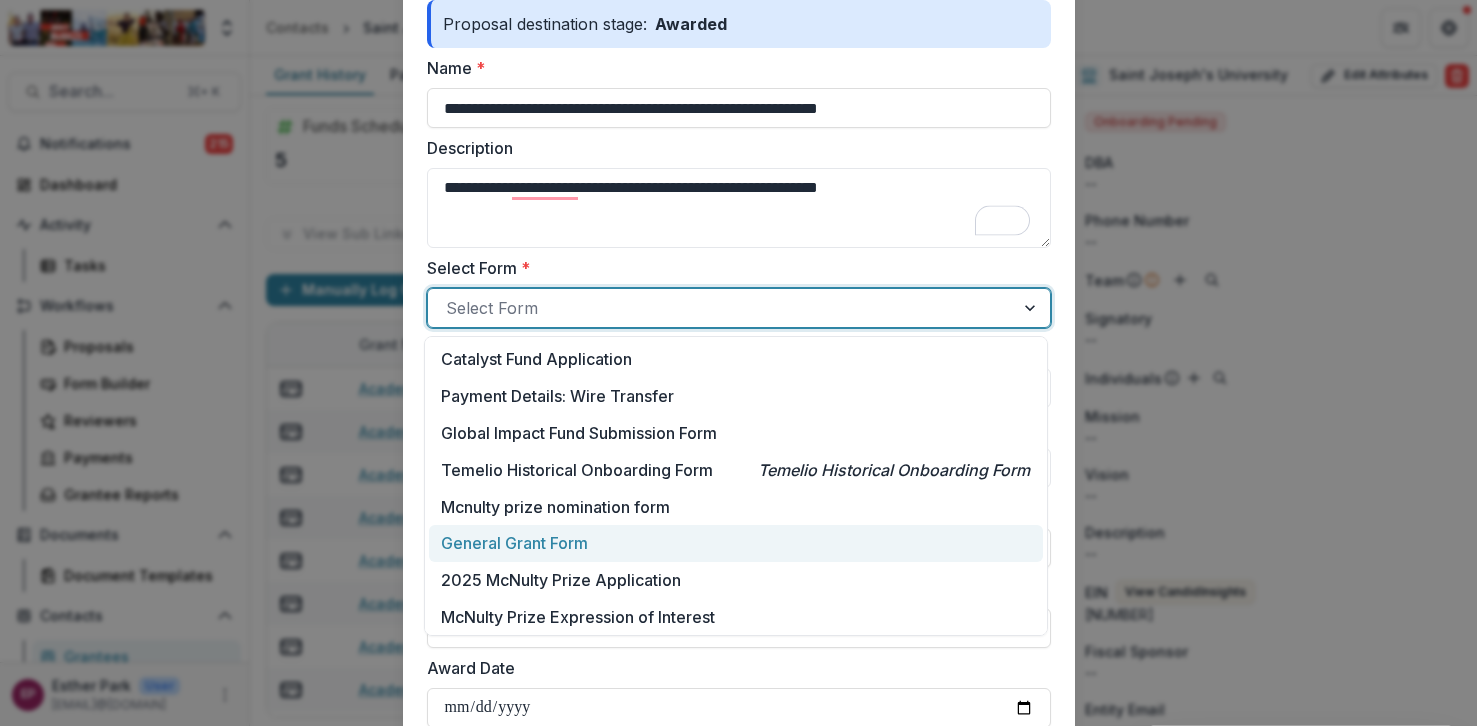 click on "General Grant Form" at bounding box center [514, 543] 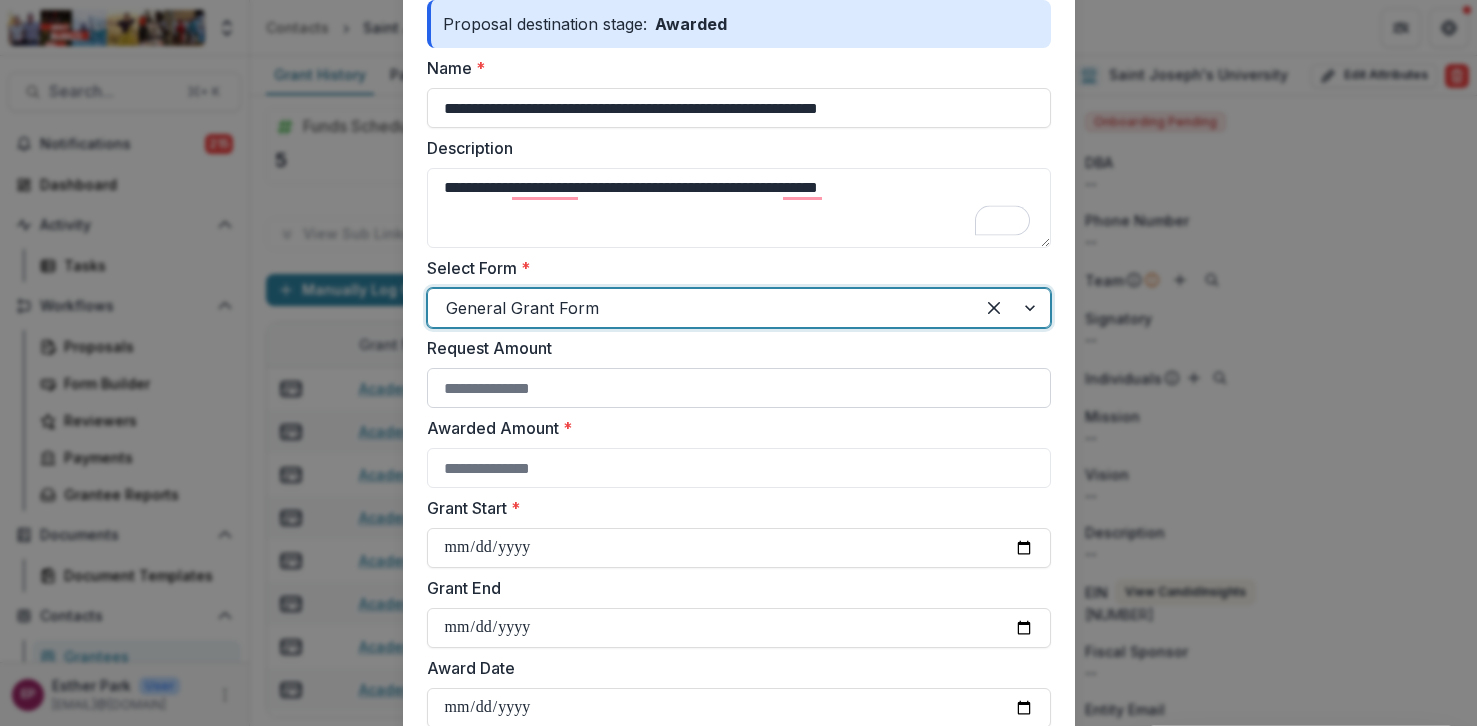 click on "Request Amount" at bounding box center (739, 388) 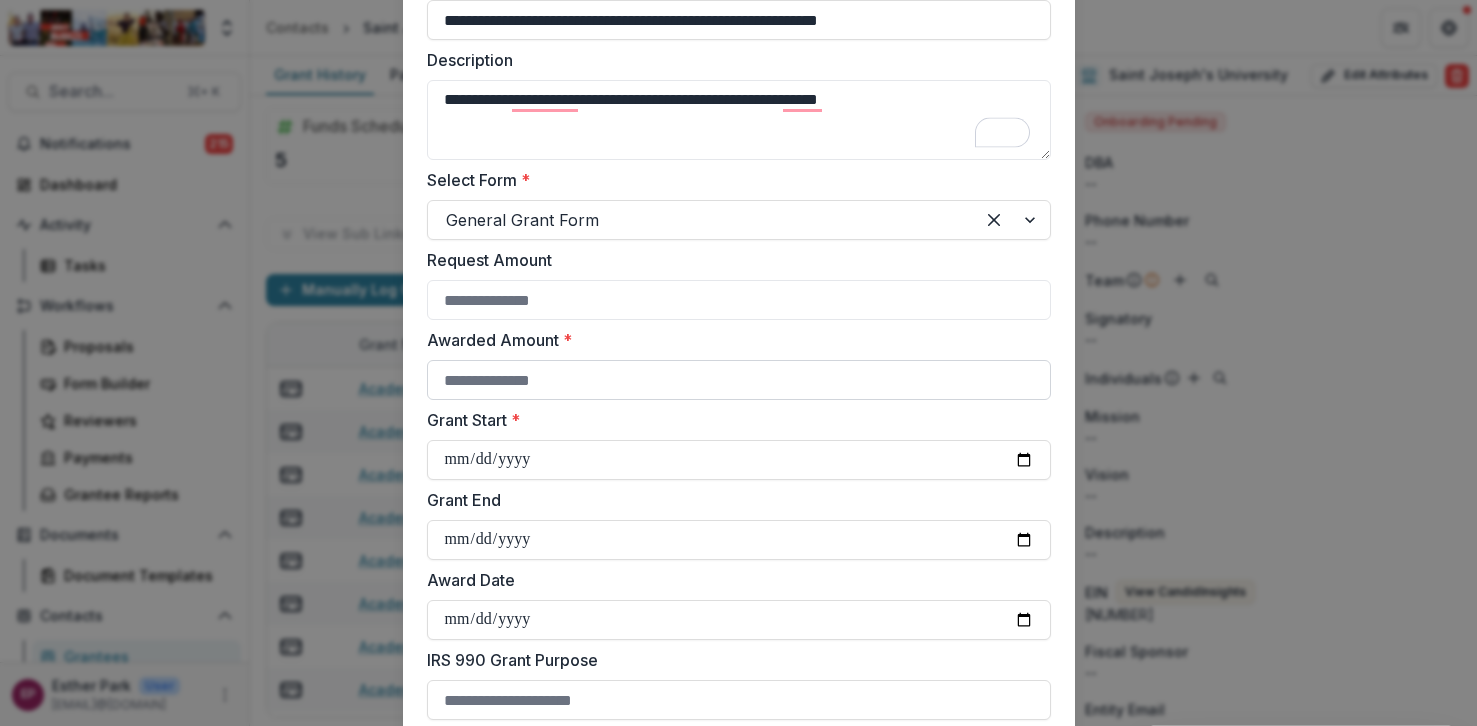 scroll, scrollTop: 319, scrollLeft: 0, axis: vertical 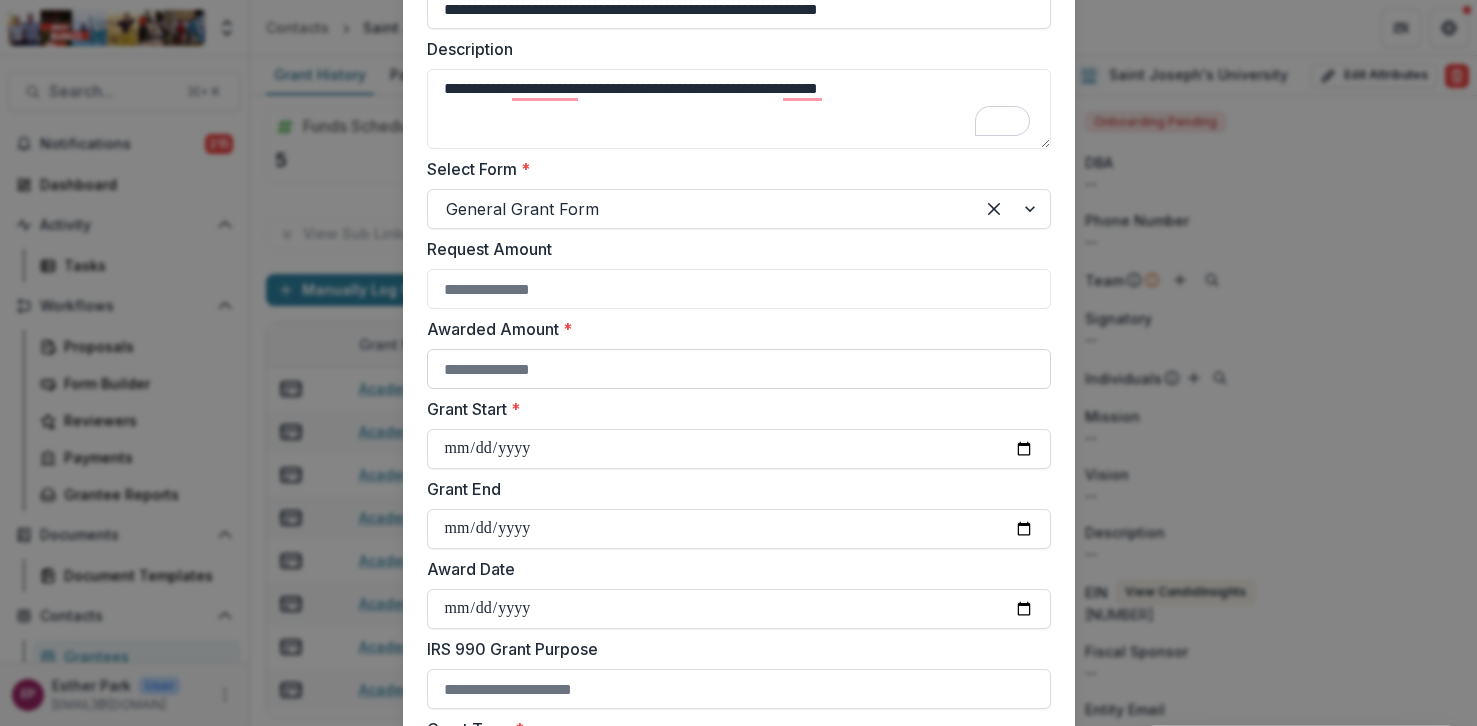 click on "Awarded Amount *" at bounding box center (739, 369) 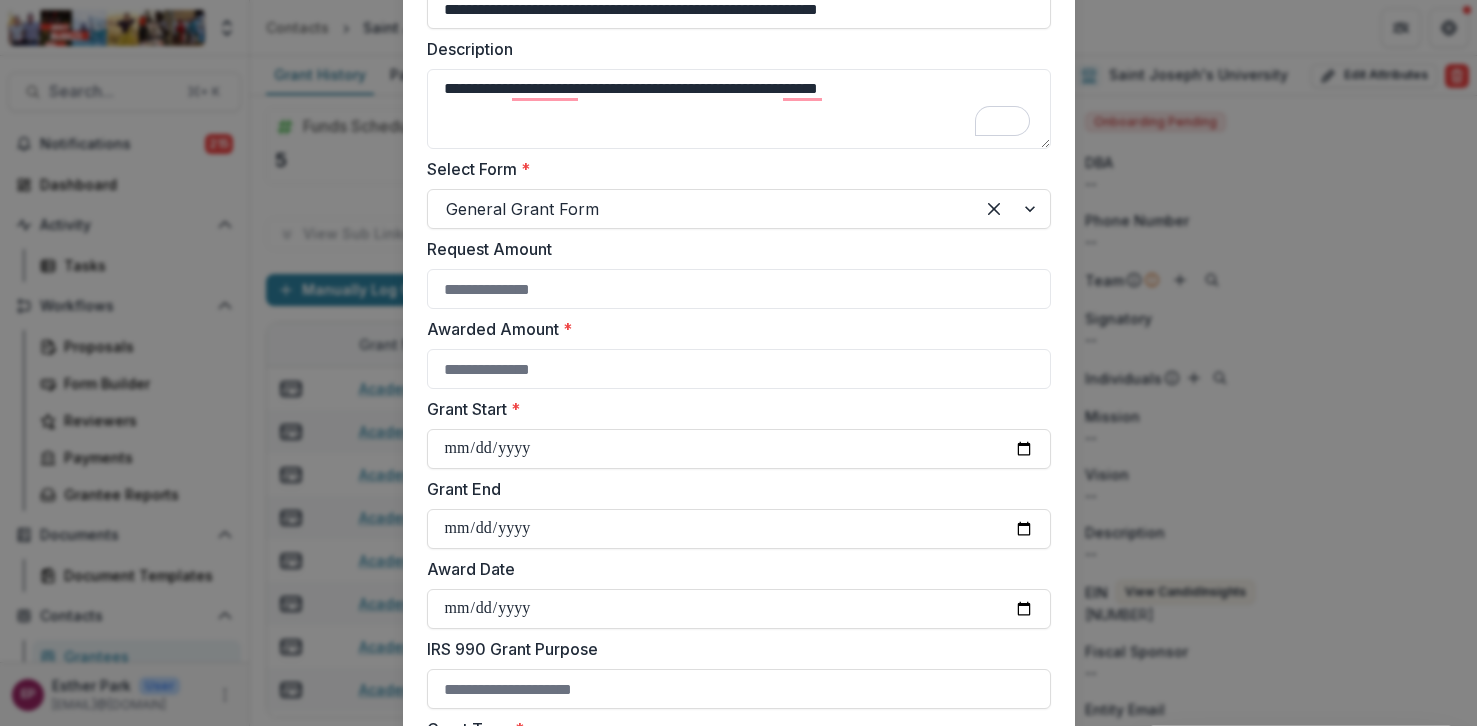 paste on "*****" 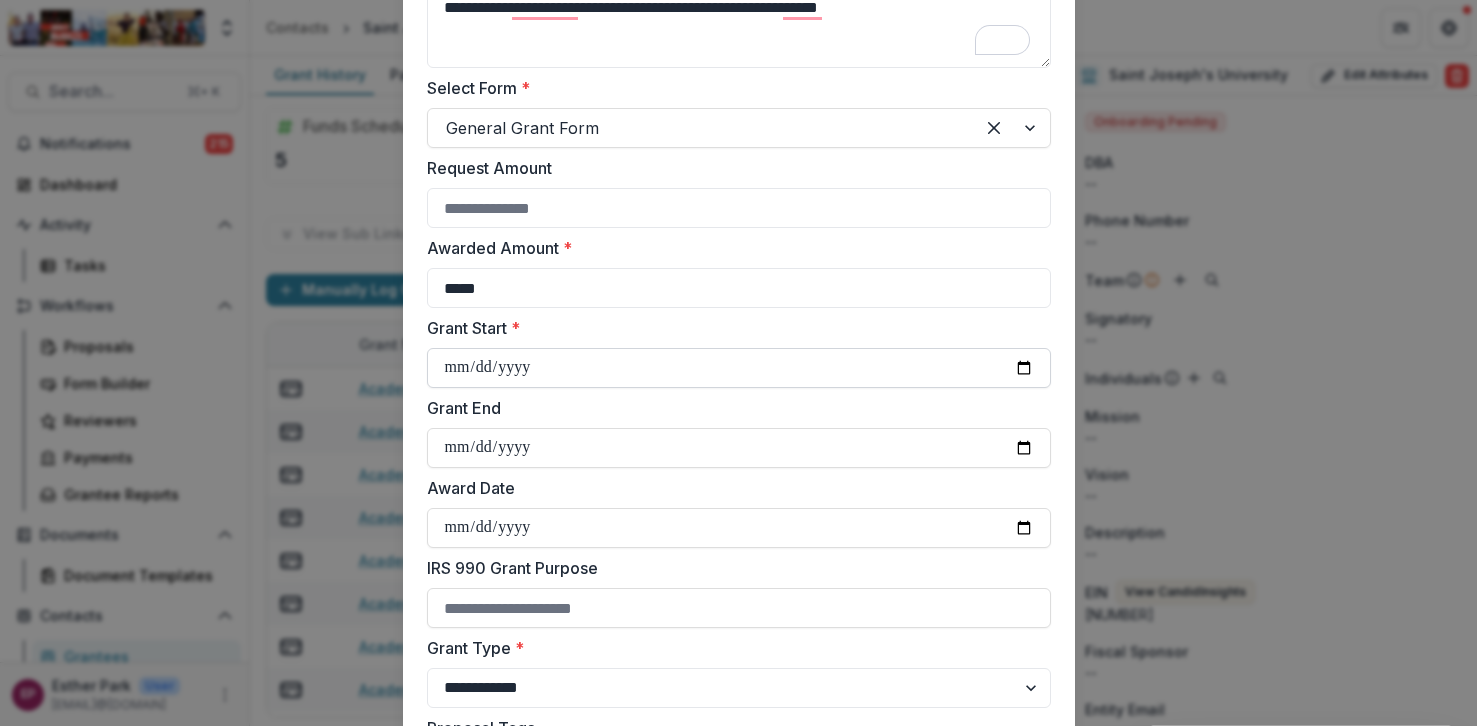 scroll, scrollTop: 426, scrollLeft: 0, axis: vertical 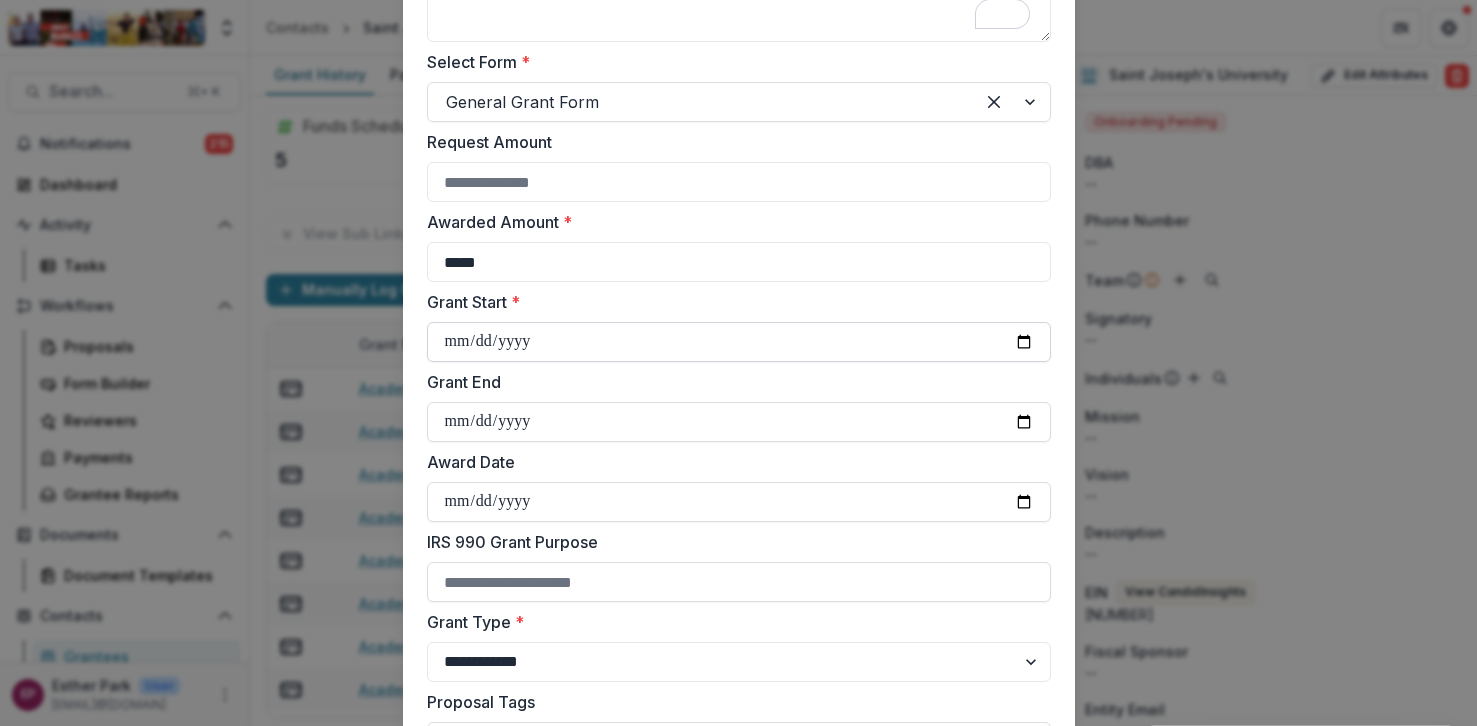 type on "*****" 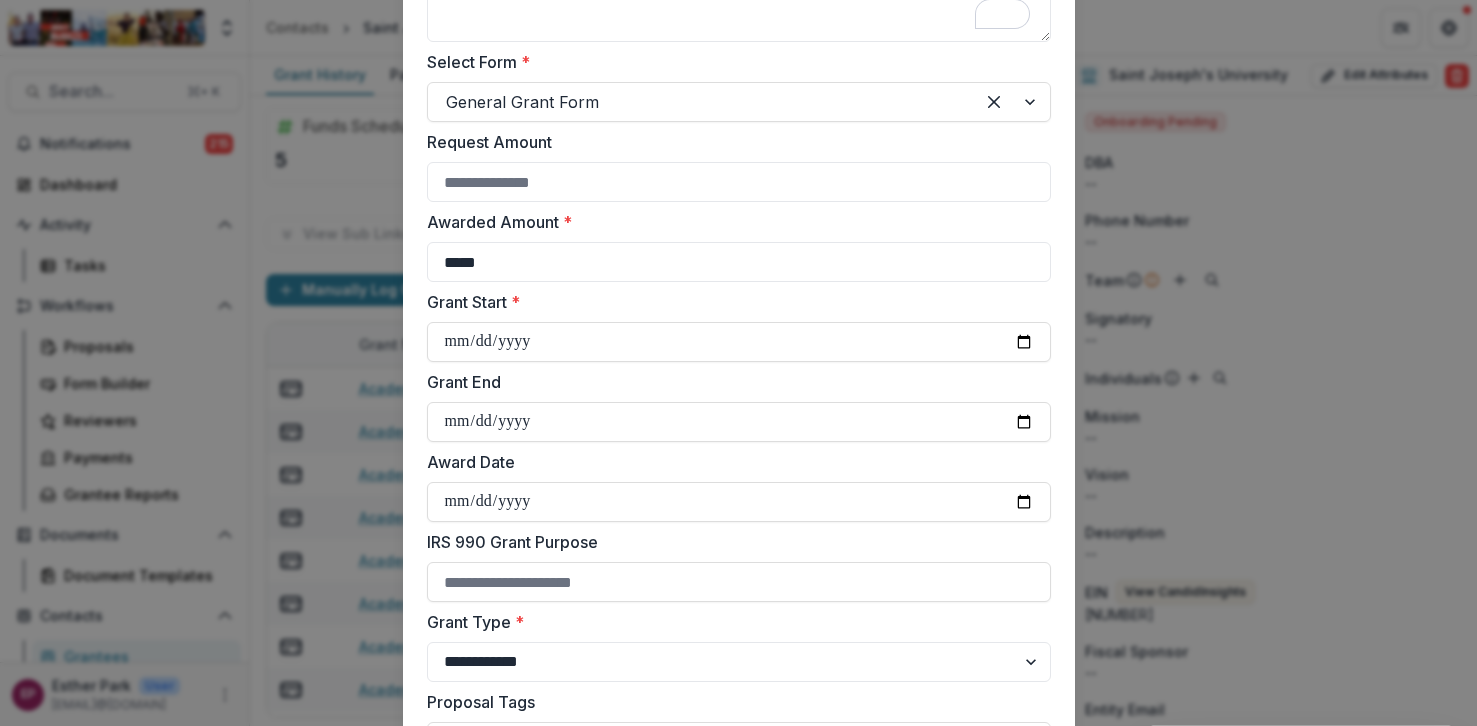 type on "**********" 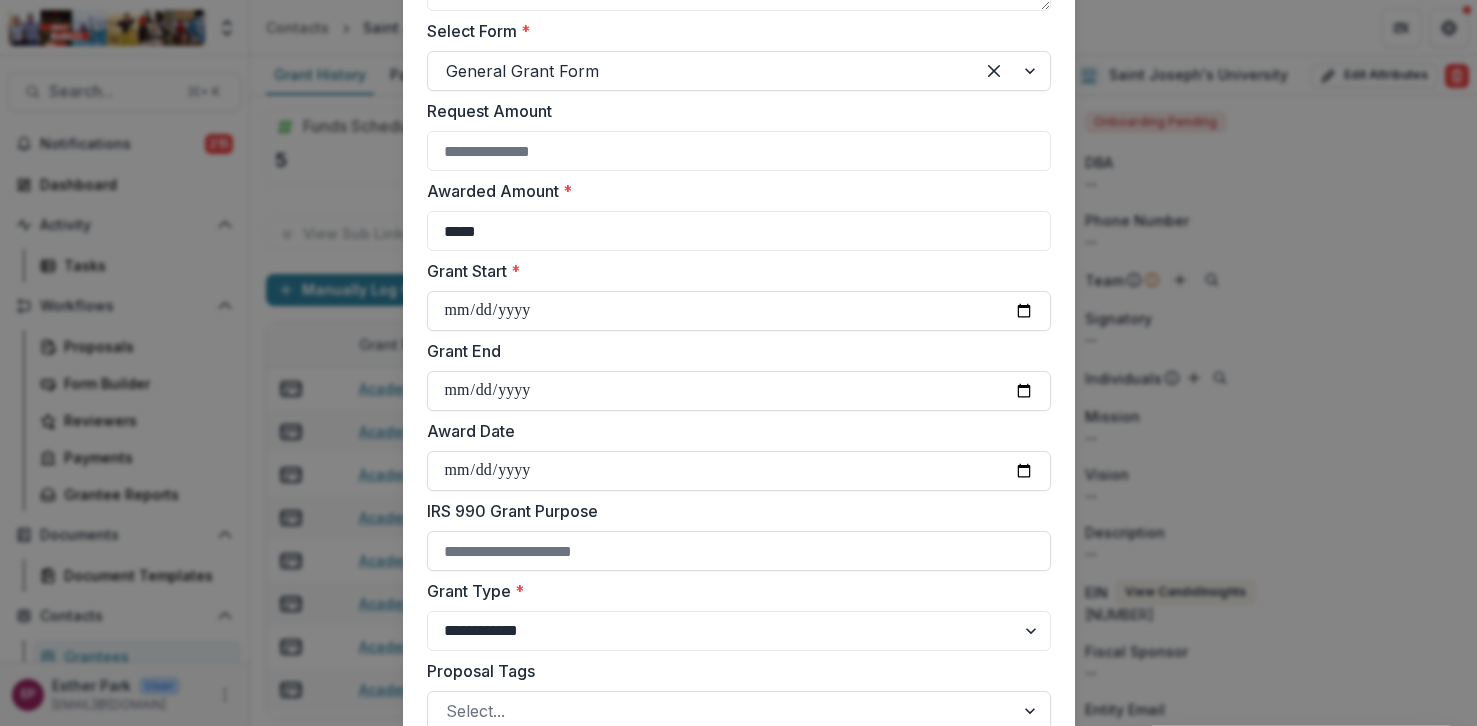 scroll, scrollTop: 463, scrollLeft: 0, axis: vertical 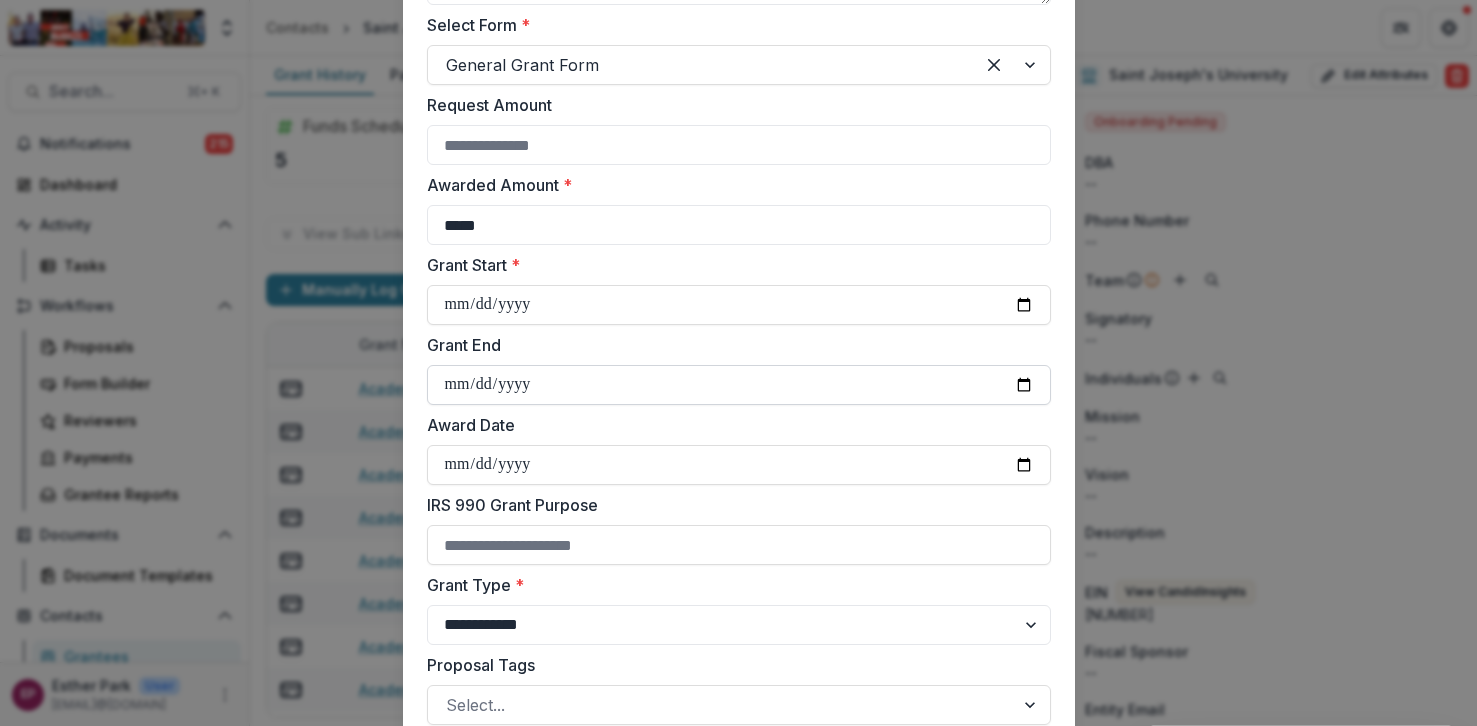 click on "Grant End" at bounding box center [739, 385] 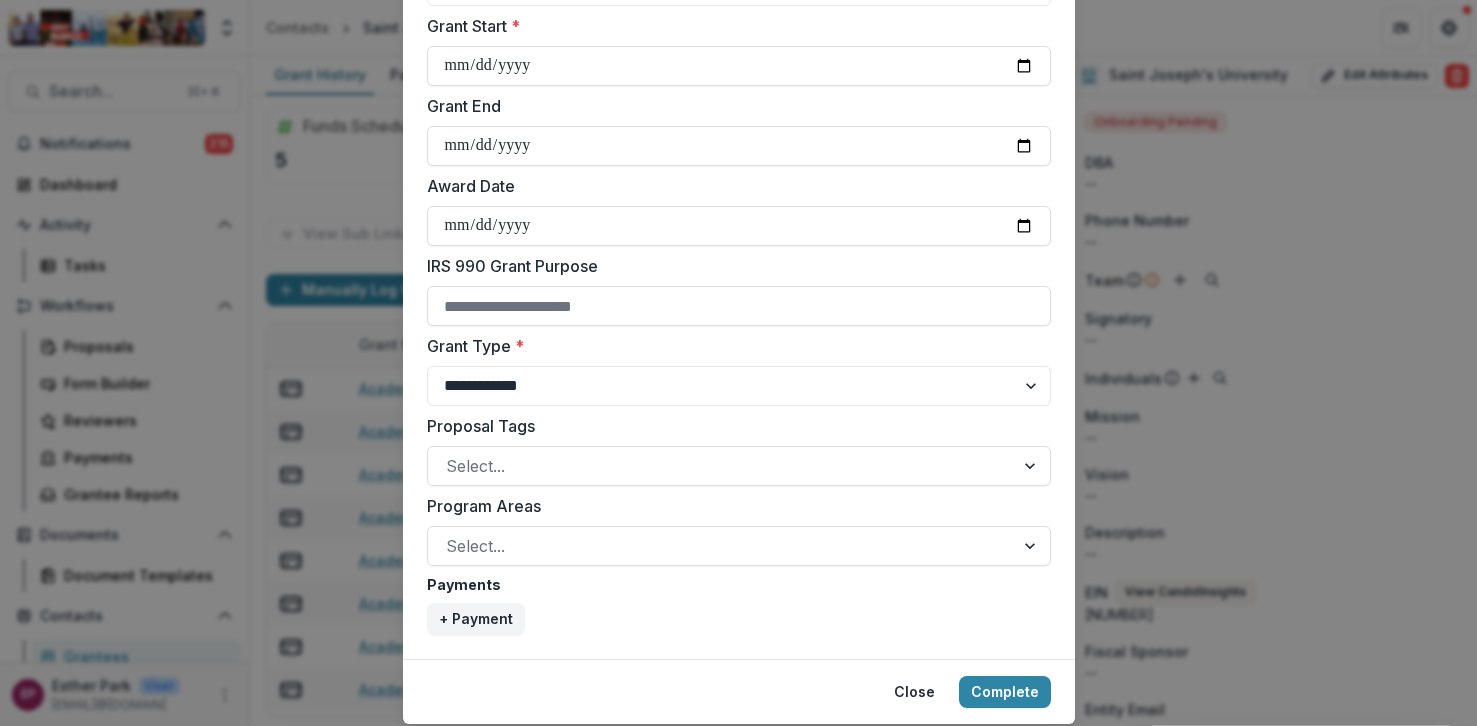 scroll, scrollTop: 764, scrollLeft: 0, axis: vertical 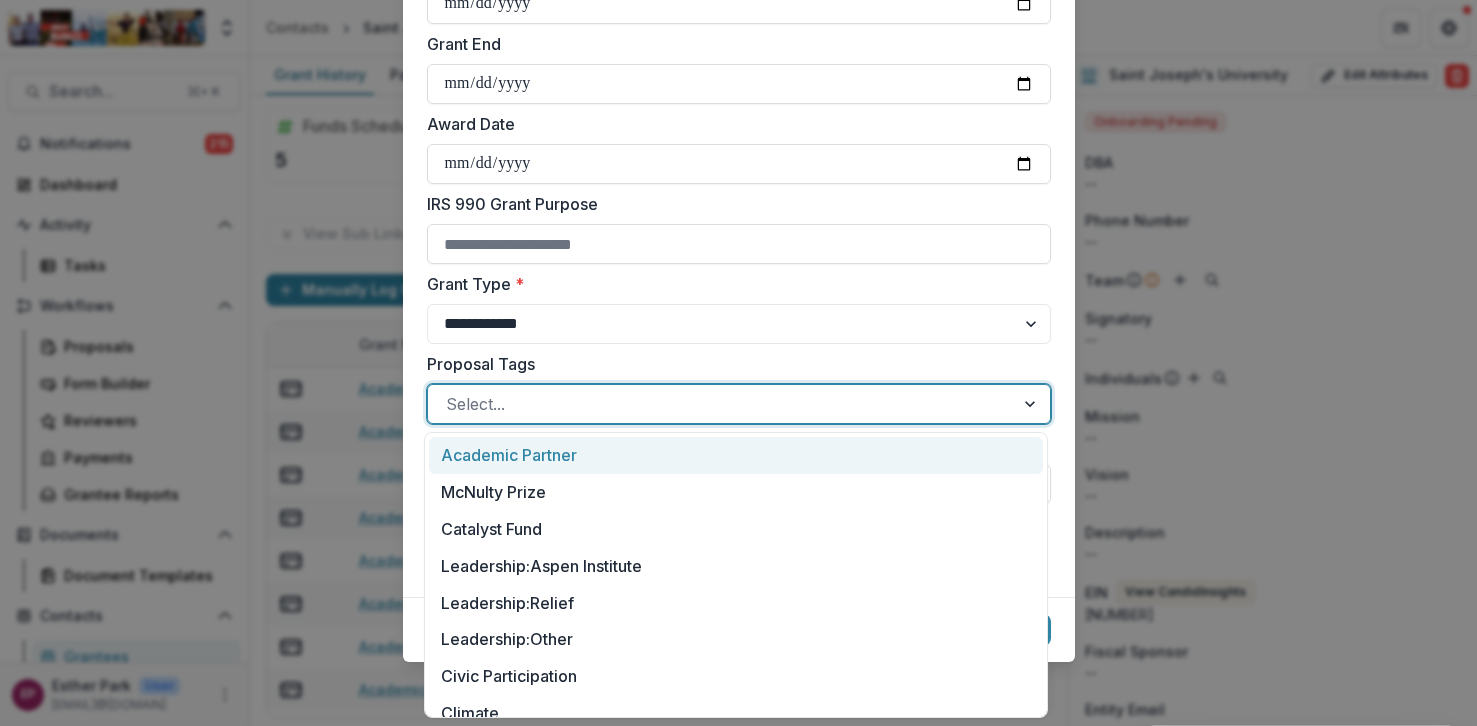 click at bounding box center (721, 404) 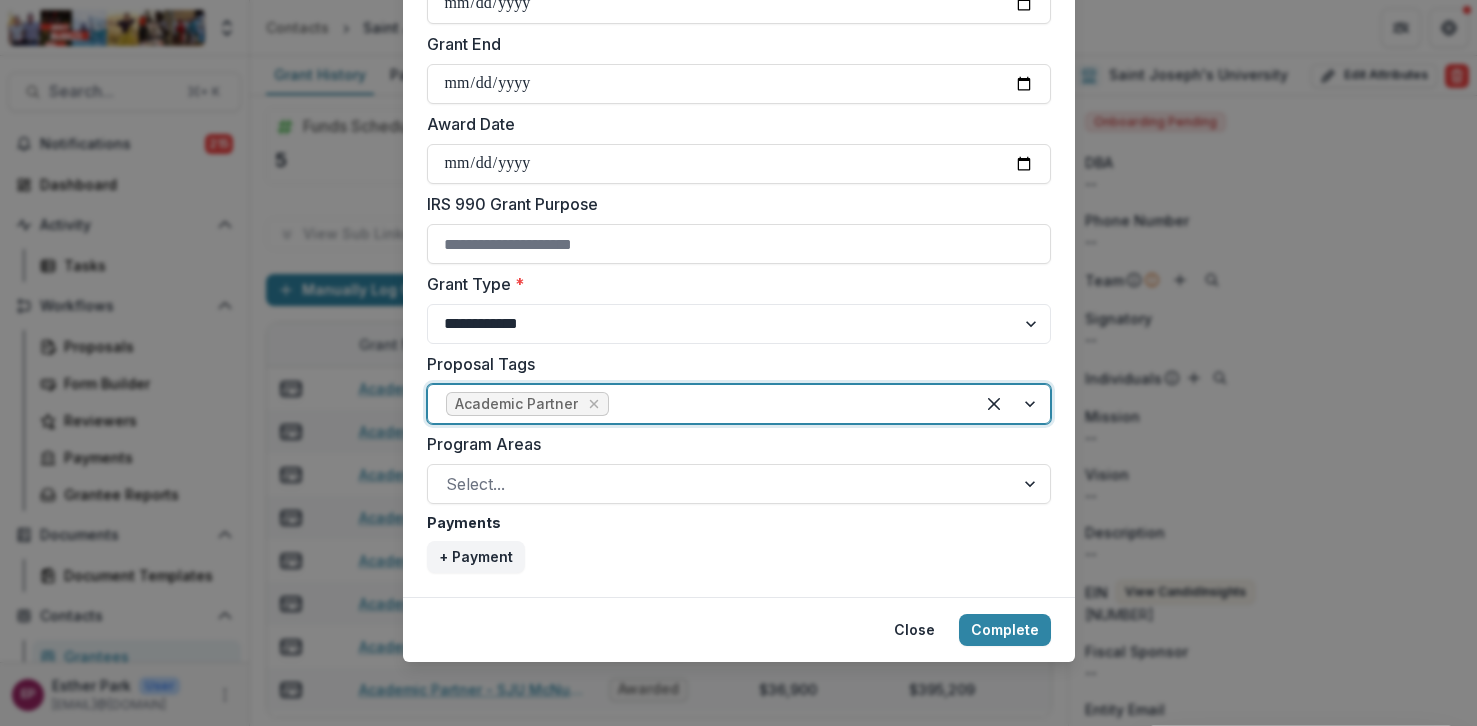 click on "Program Areas" at bounding box center [733, 444] 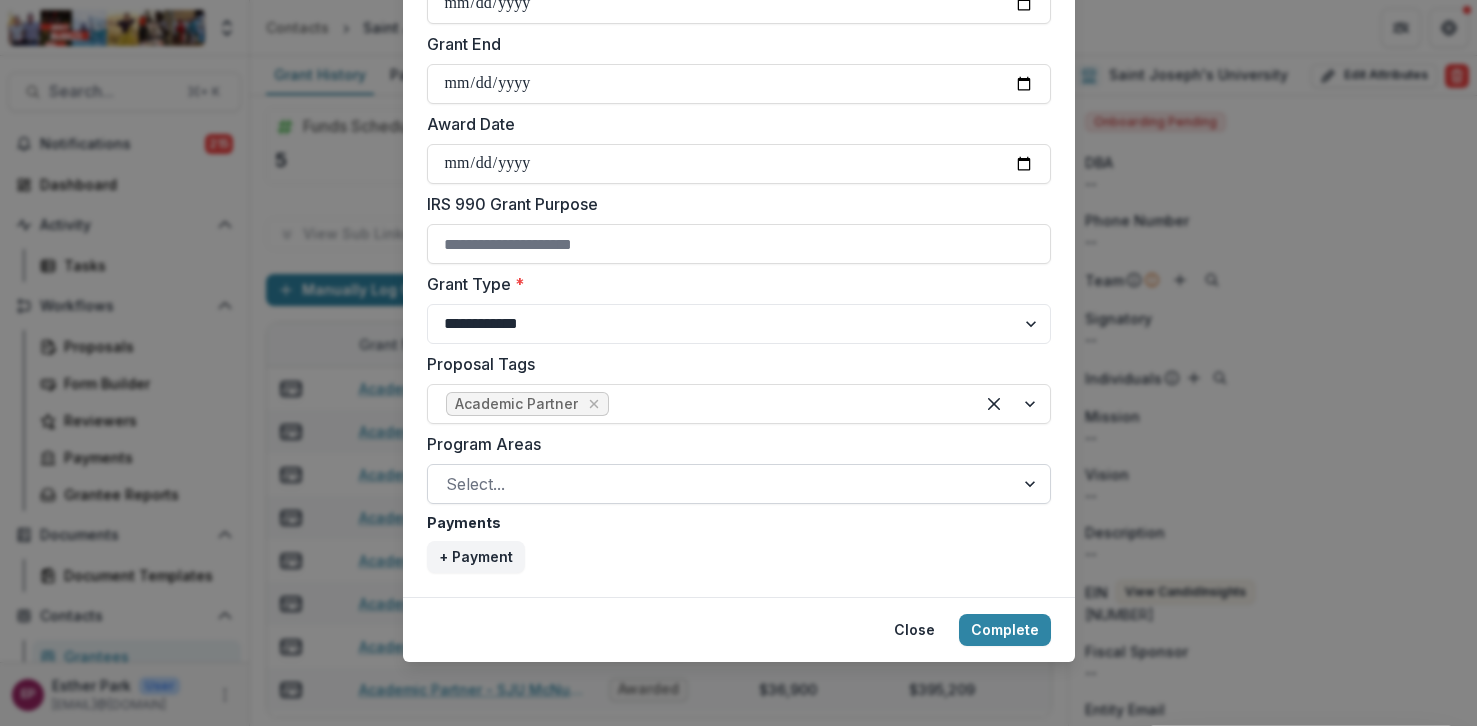 click at bounding box center (721, 484) 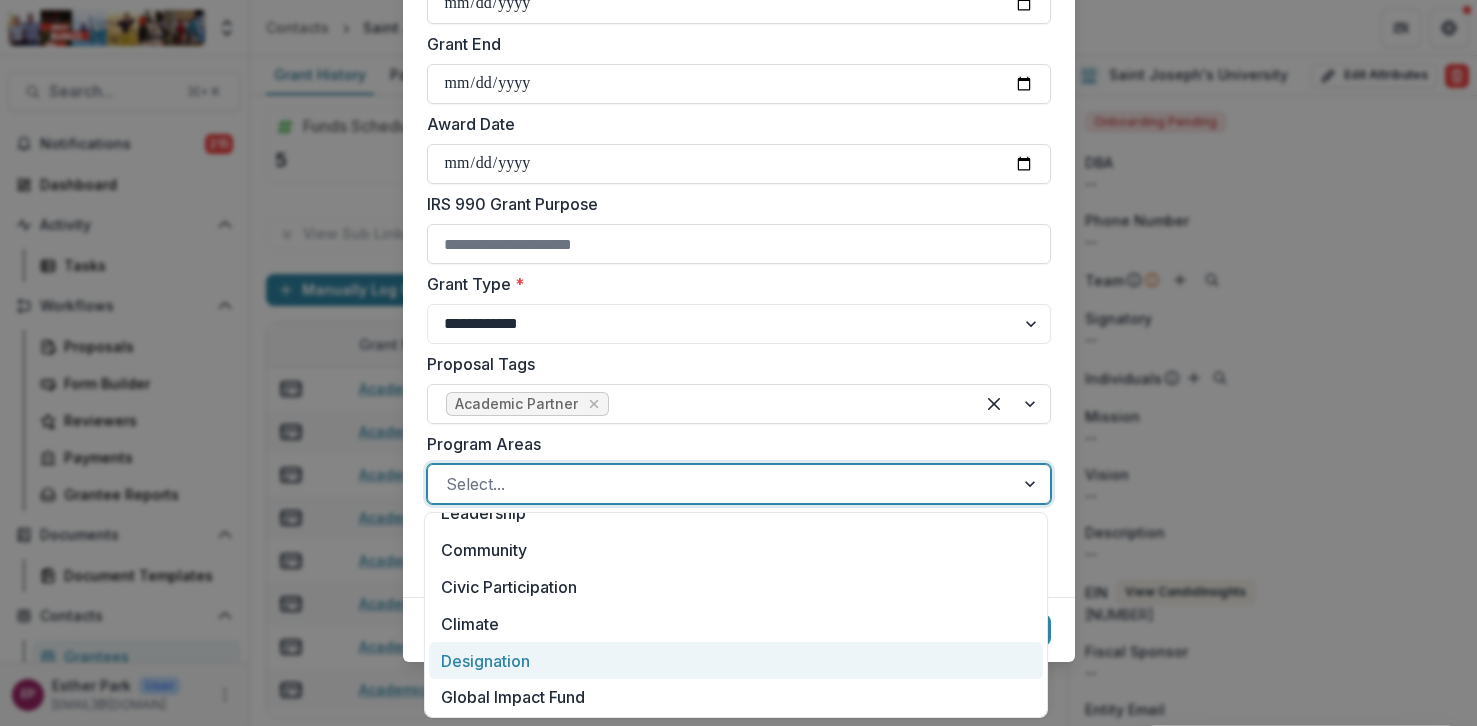 scroll, scrollTop: 0, scrollLeft: 0, axis: both 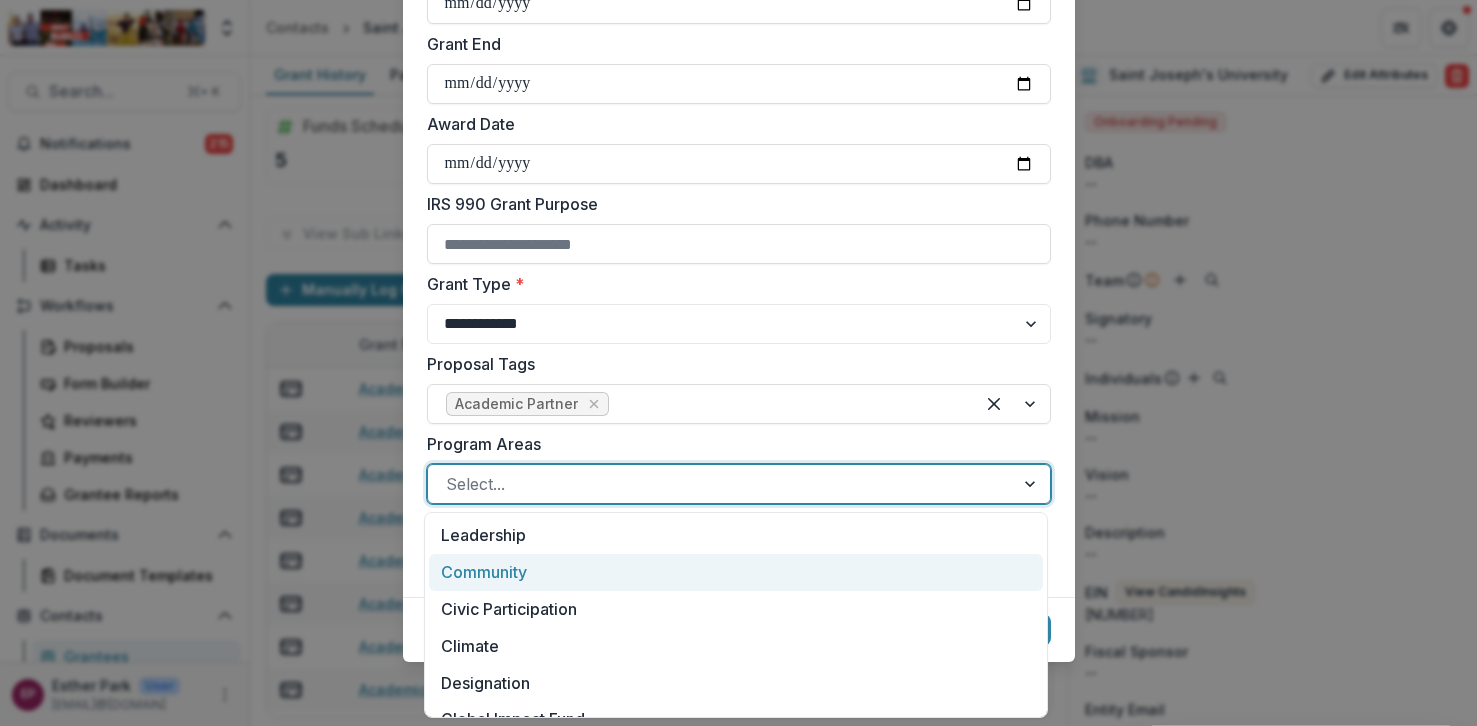 click on "Community" at bounding box center (736, 572) 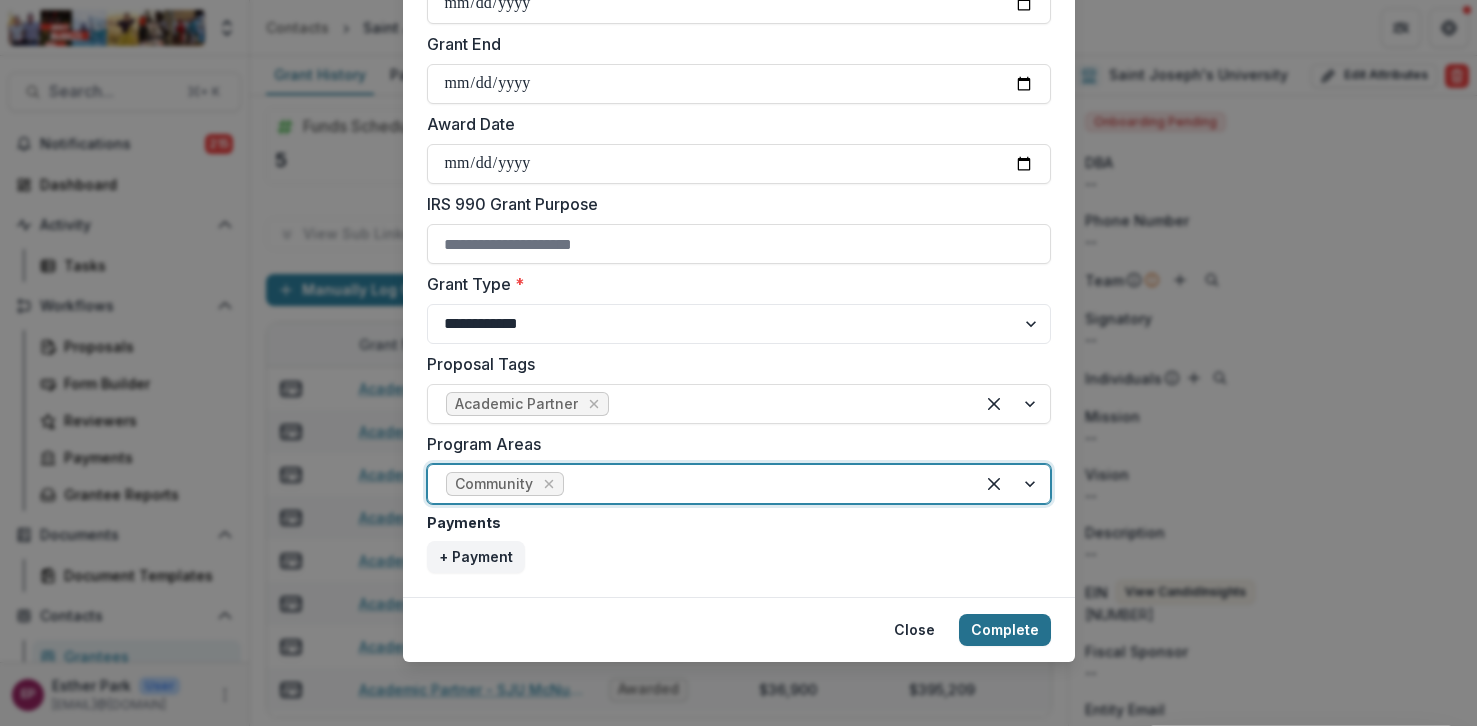 click on "Complete" at bounding box center [1005, 630] 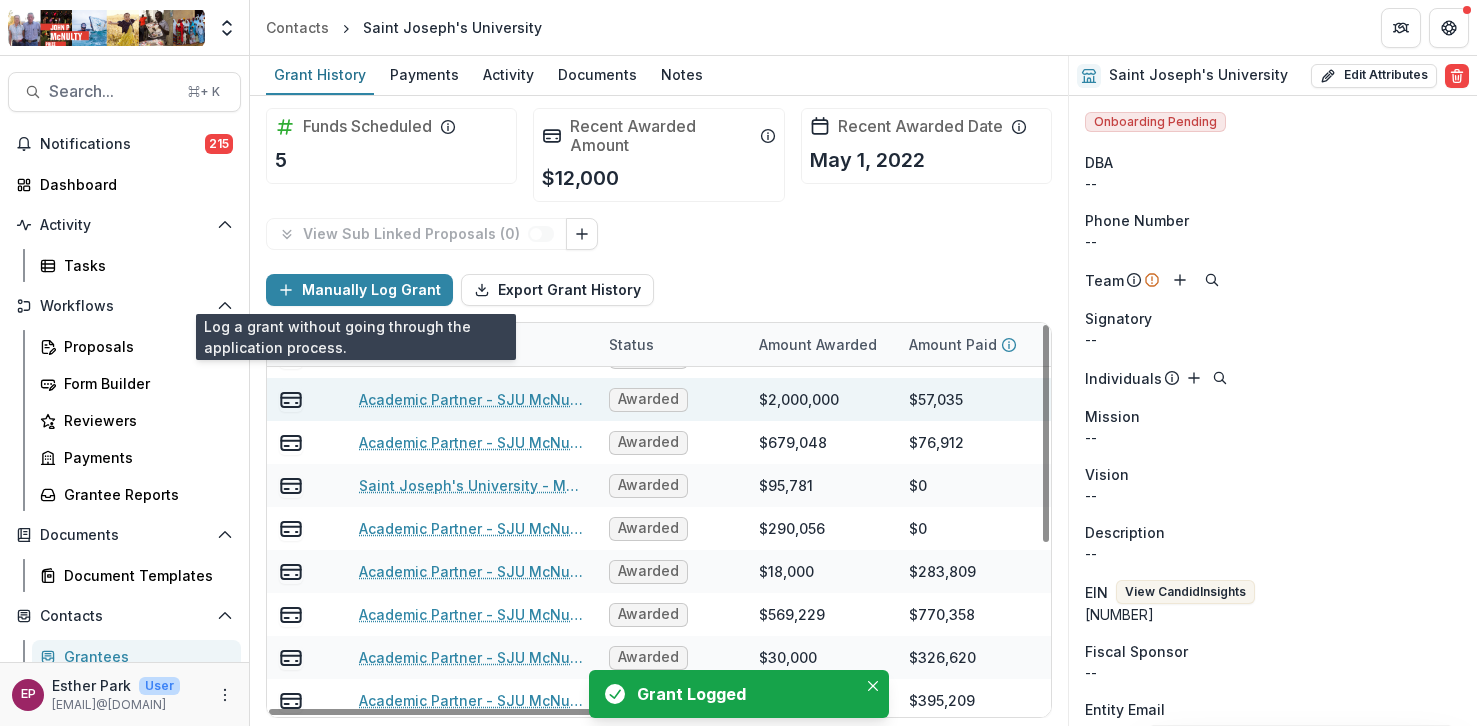 scroll, scrollTop: 44, scrollLeft: 0, axis: vertical 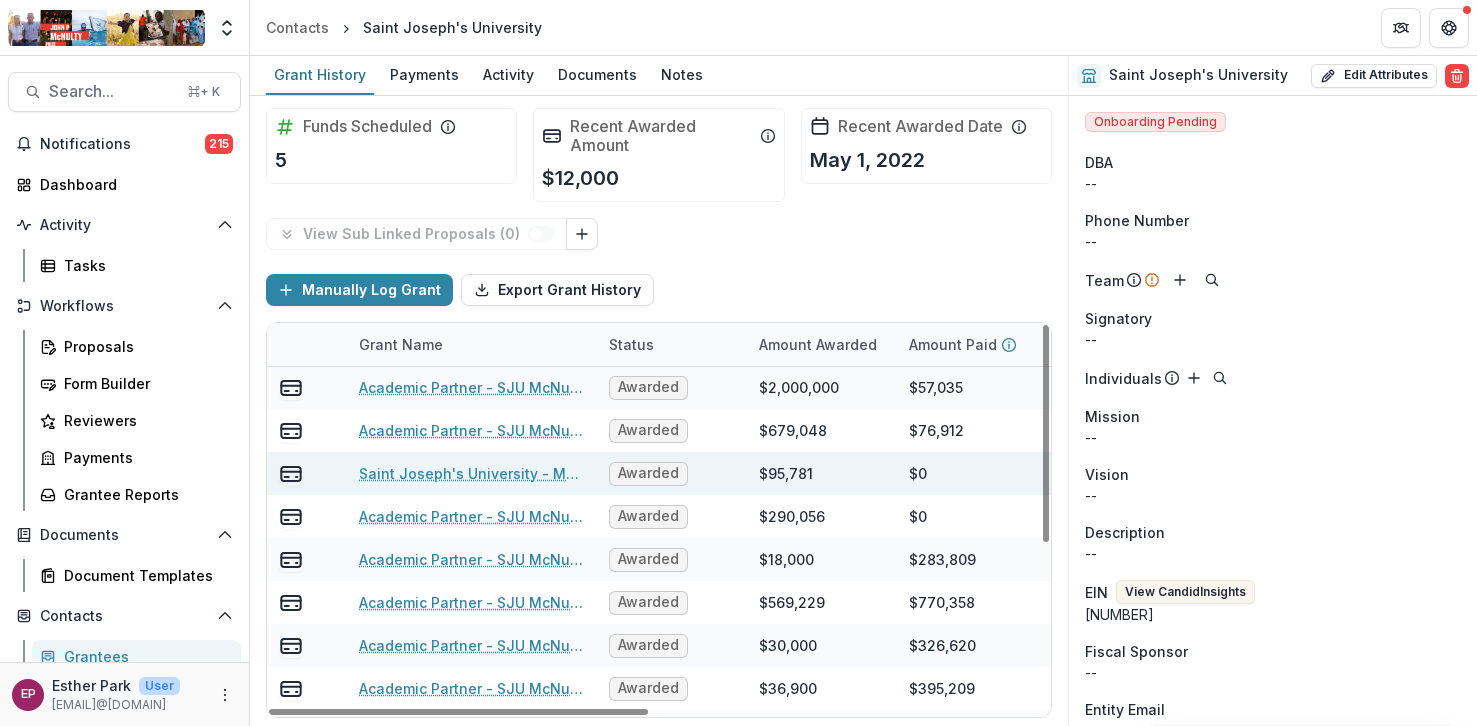 click on "Saint Joseph's University - McNulty Scholars Current Use- [YEAR]" at bounding box center (472, 473) 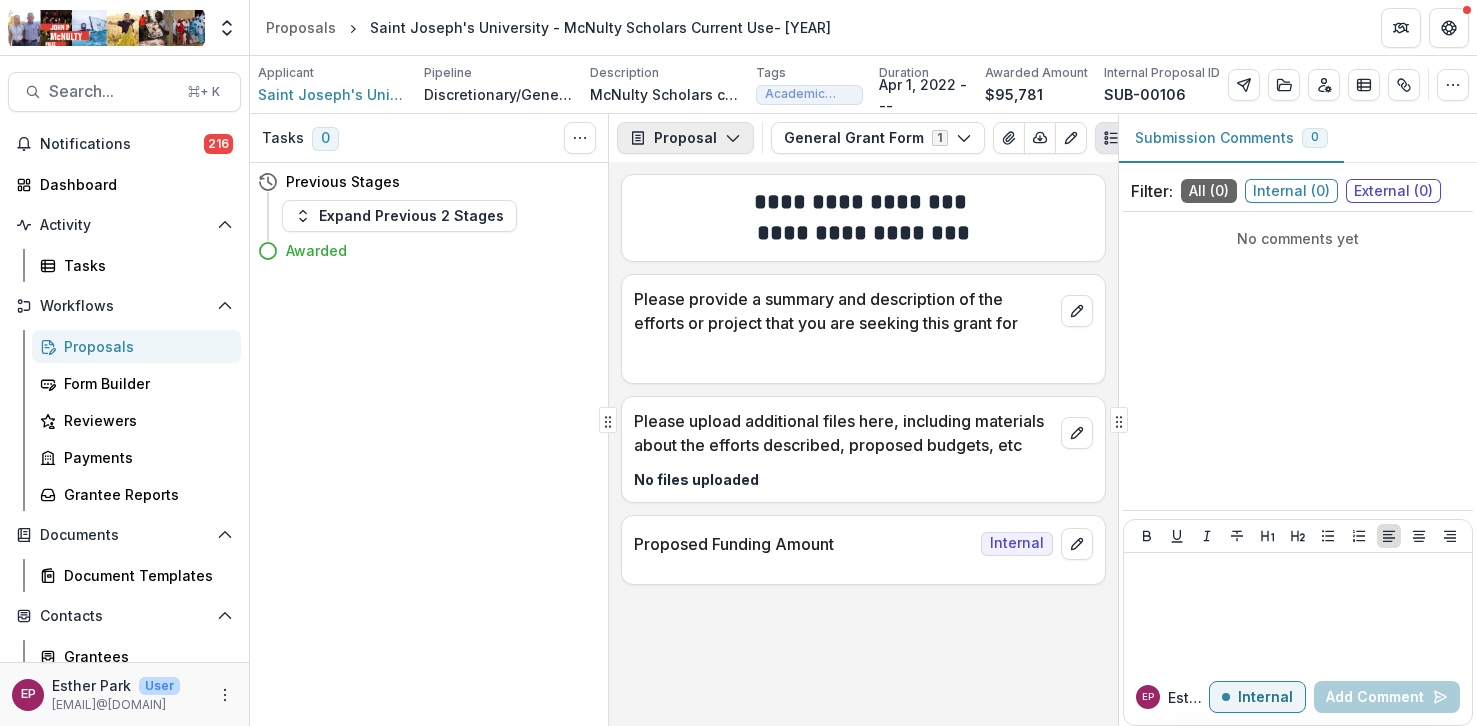 click on "Proposal" at bounding box center (685, 138) 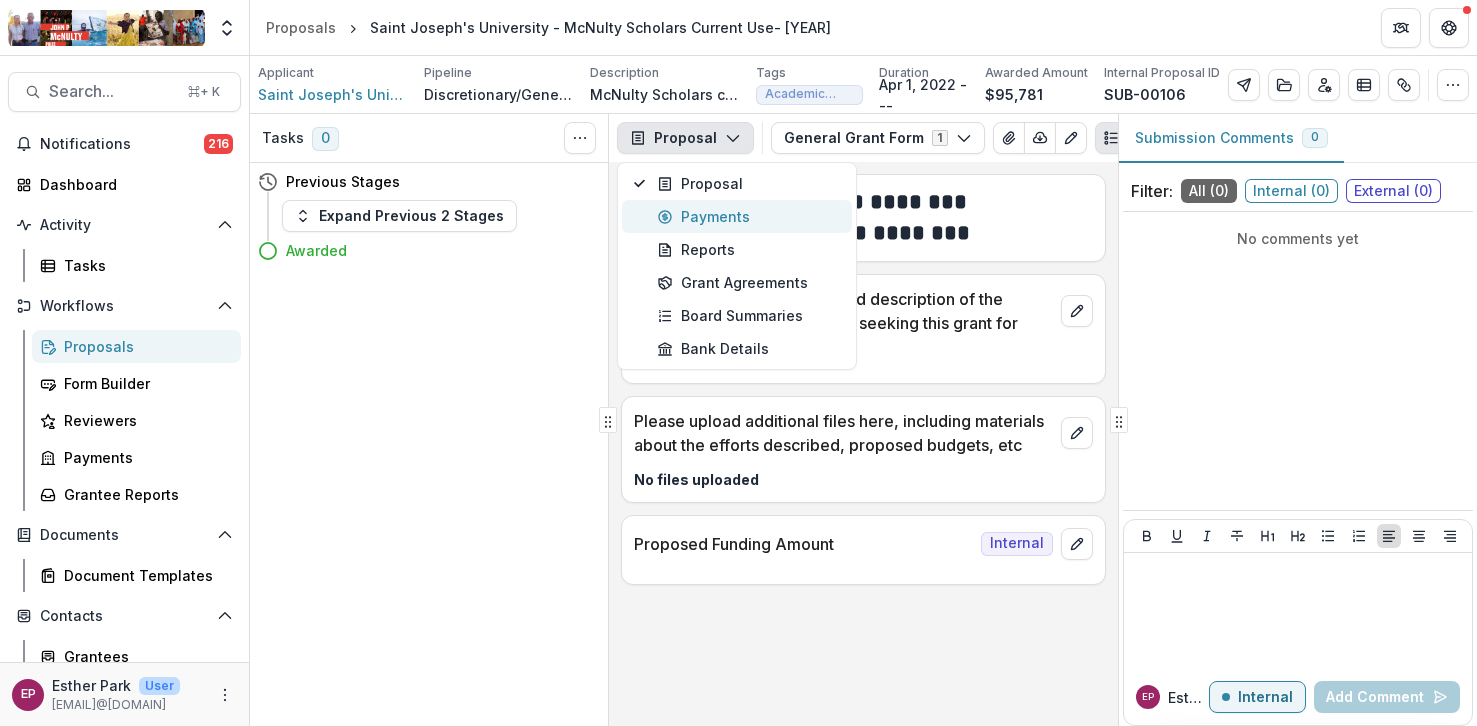 click on "Payments" at bounding box center (748, 216) 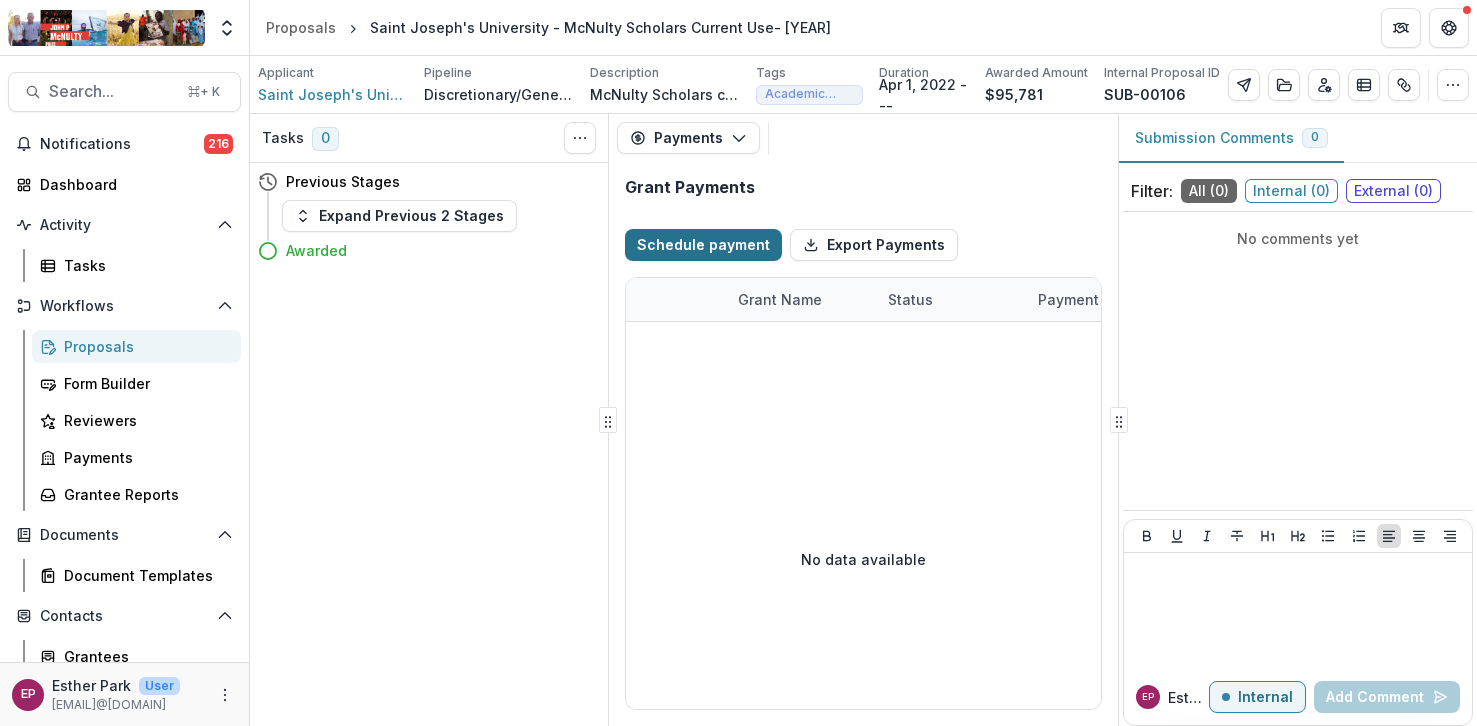 click on "Schedule payment" at bounding box center (703, 245) 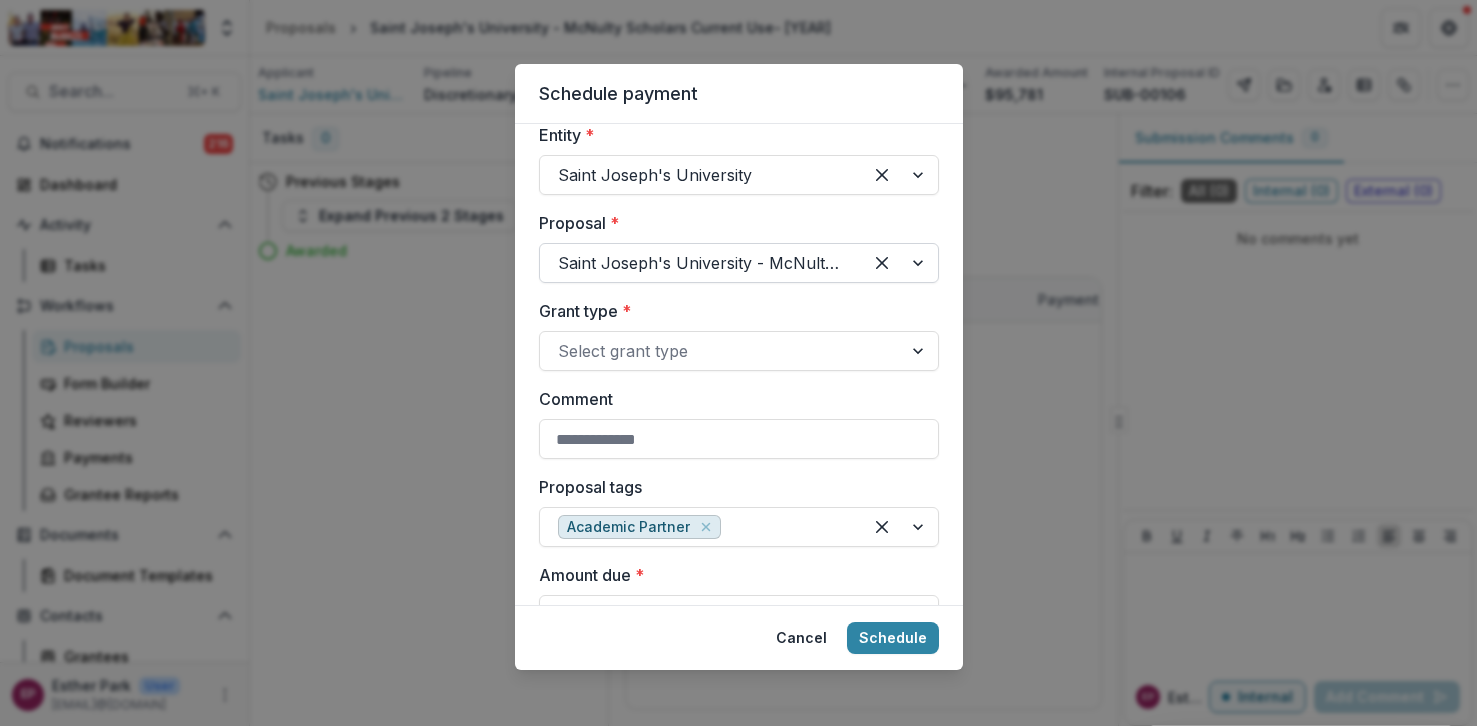 scroll, scrollTop: 116, scrollLeft: 0, axis: vertical 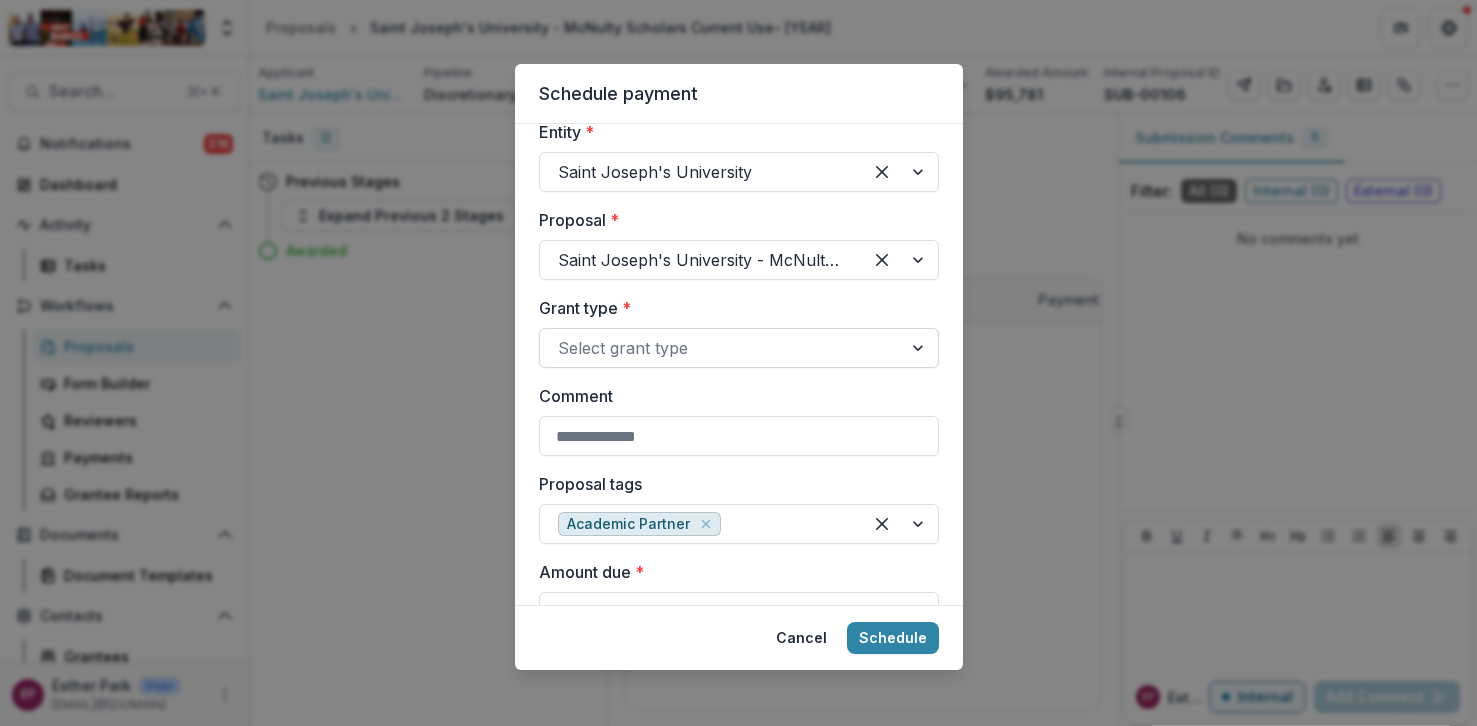 click at bounding box center (721, 348) 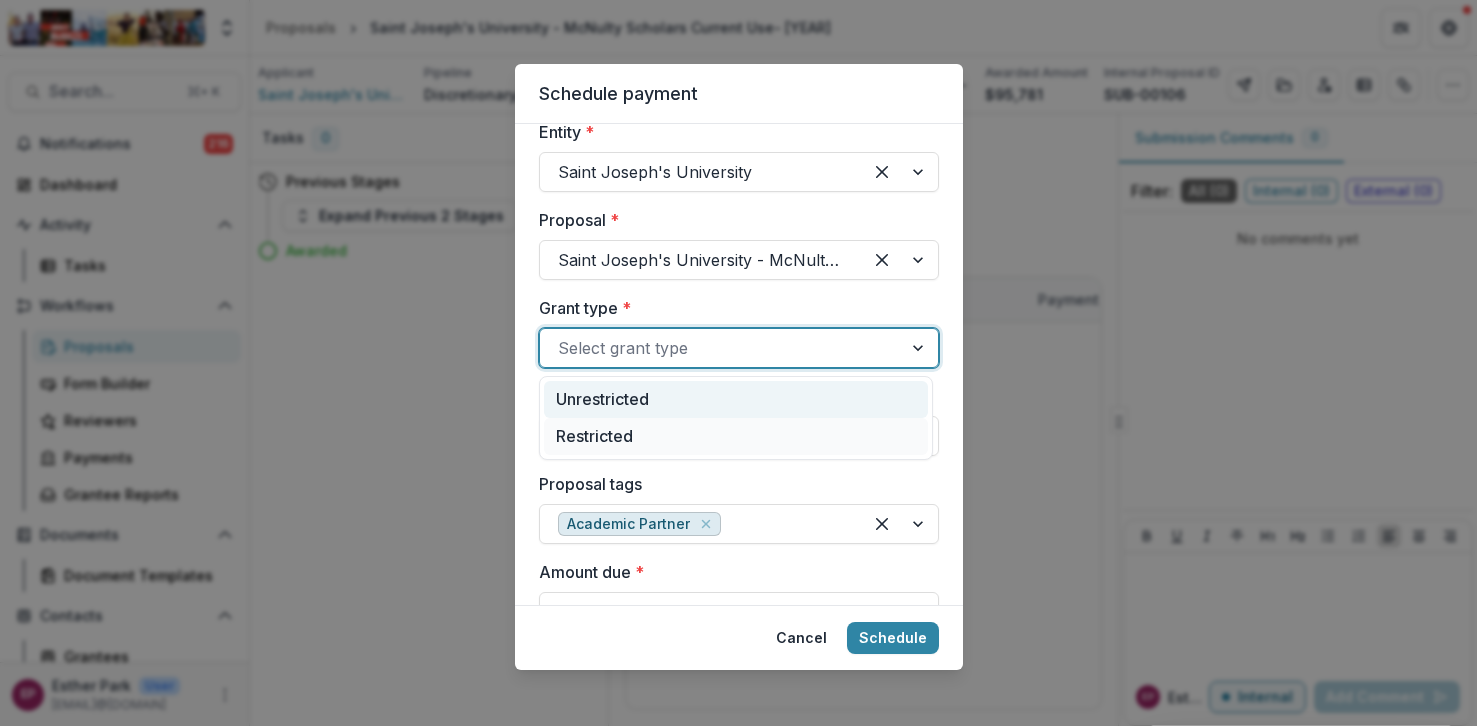 click on "Unrestricted" at bounding box center [736, 399] 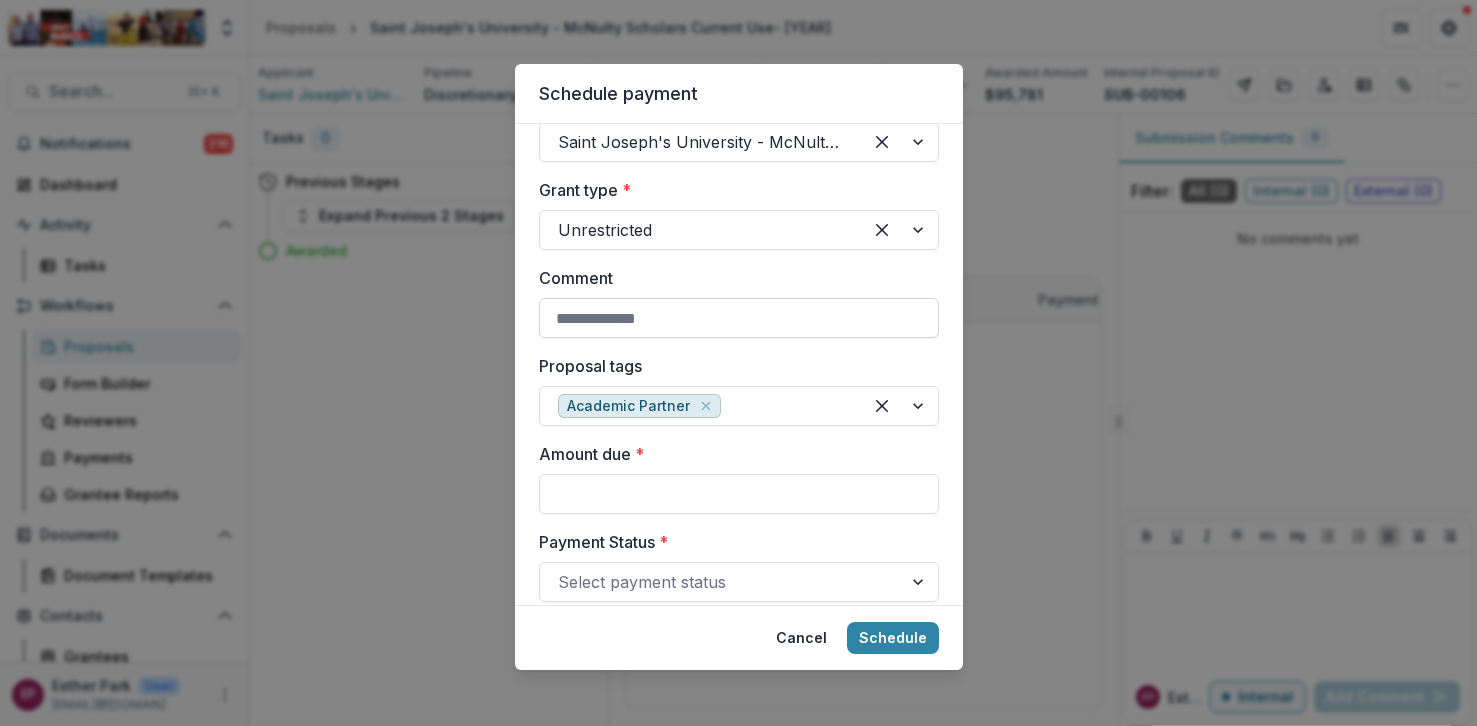 click on "Comment" at bounding box center (739, 318) 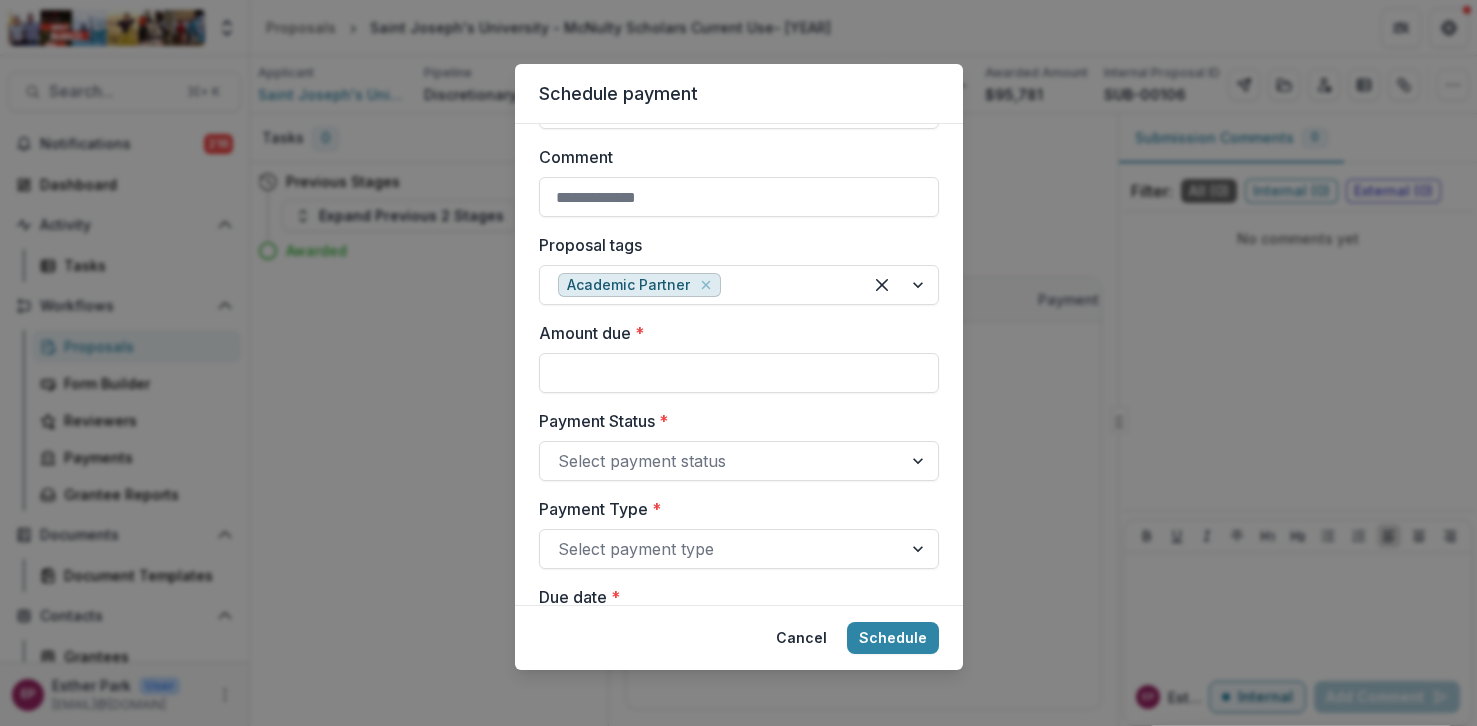 scroll, scrollTop: 361, scrollLeft: 0, axis: vertical 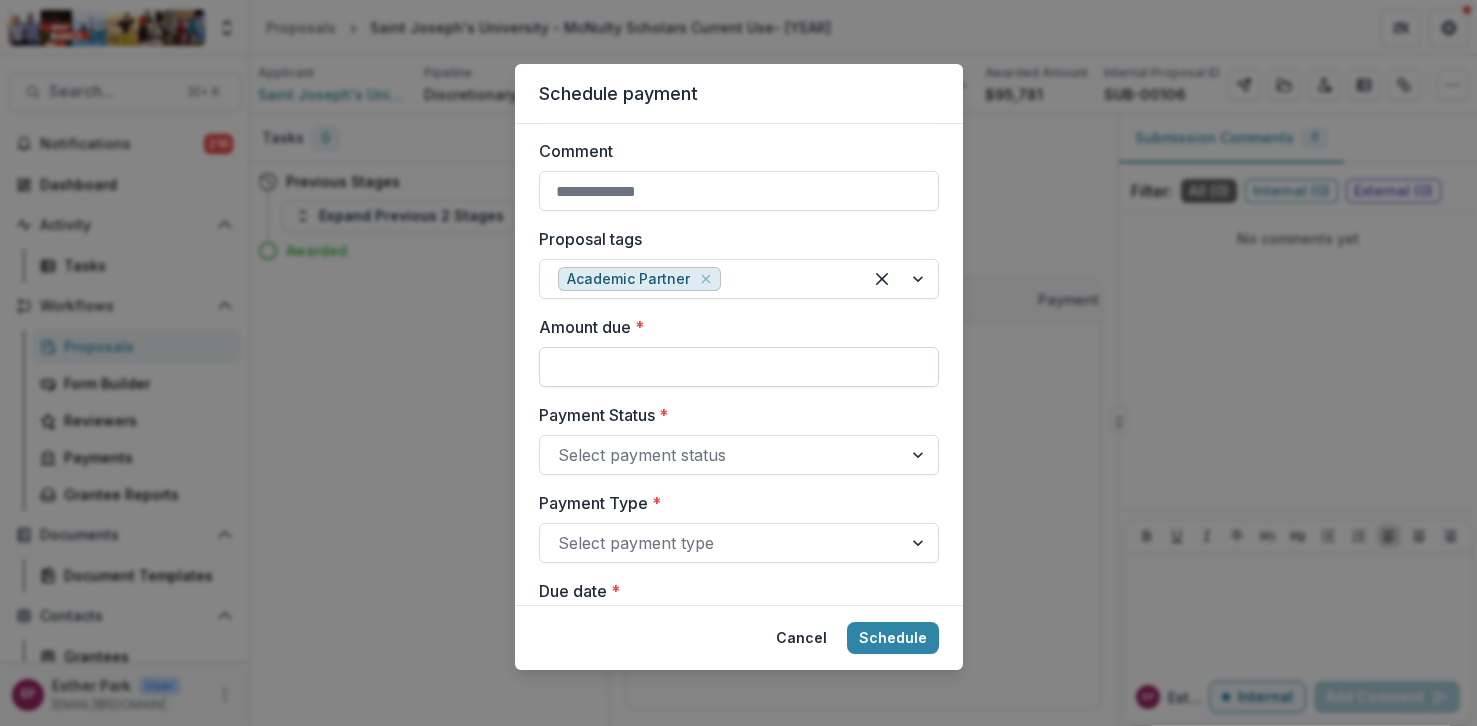 click on "Amount due *" at bounding box center [739, 367] 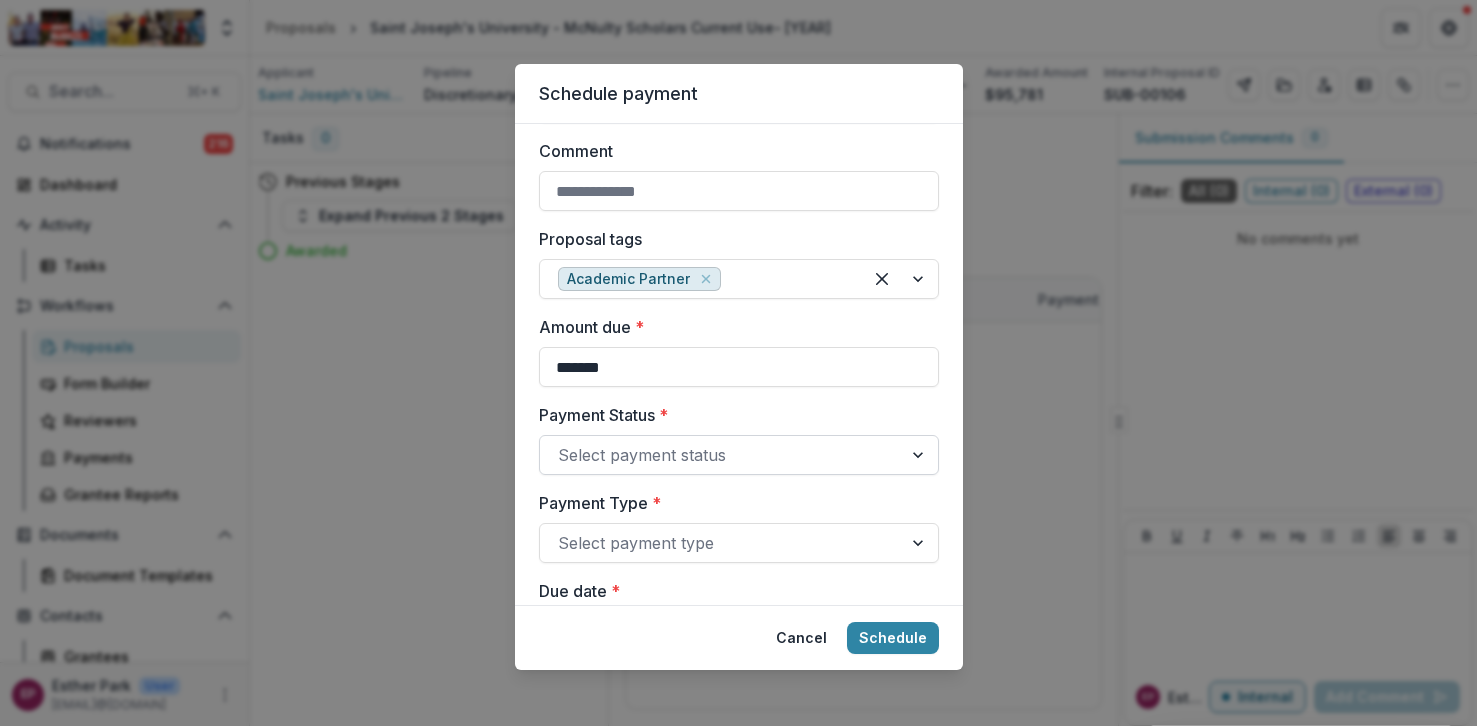 type on "*******" 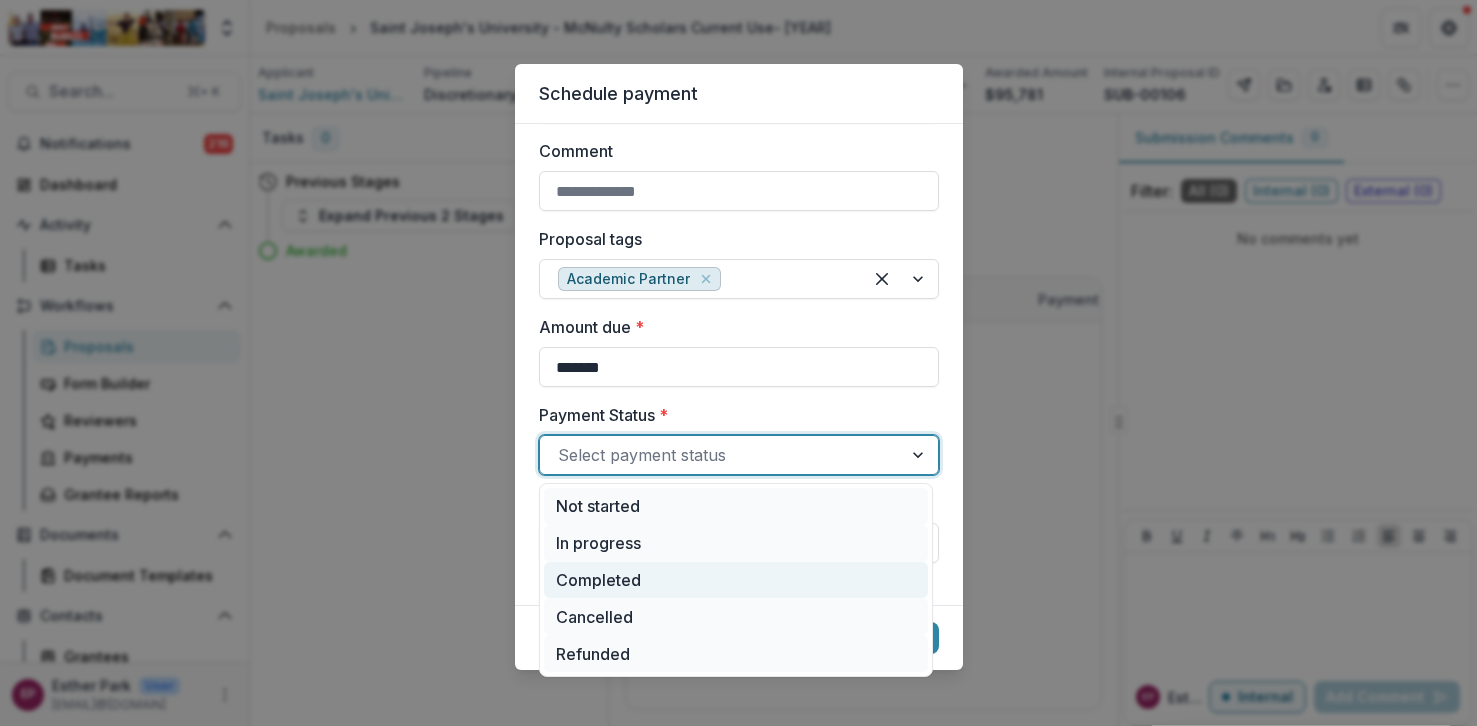 click on "Completed" at bounding box center (736, 580) 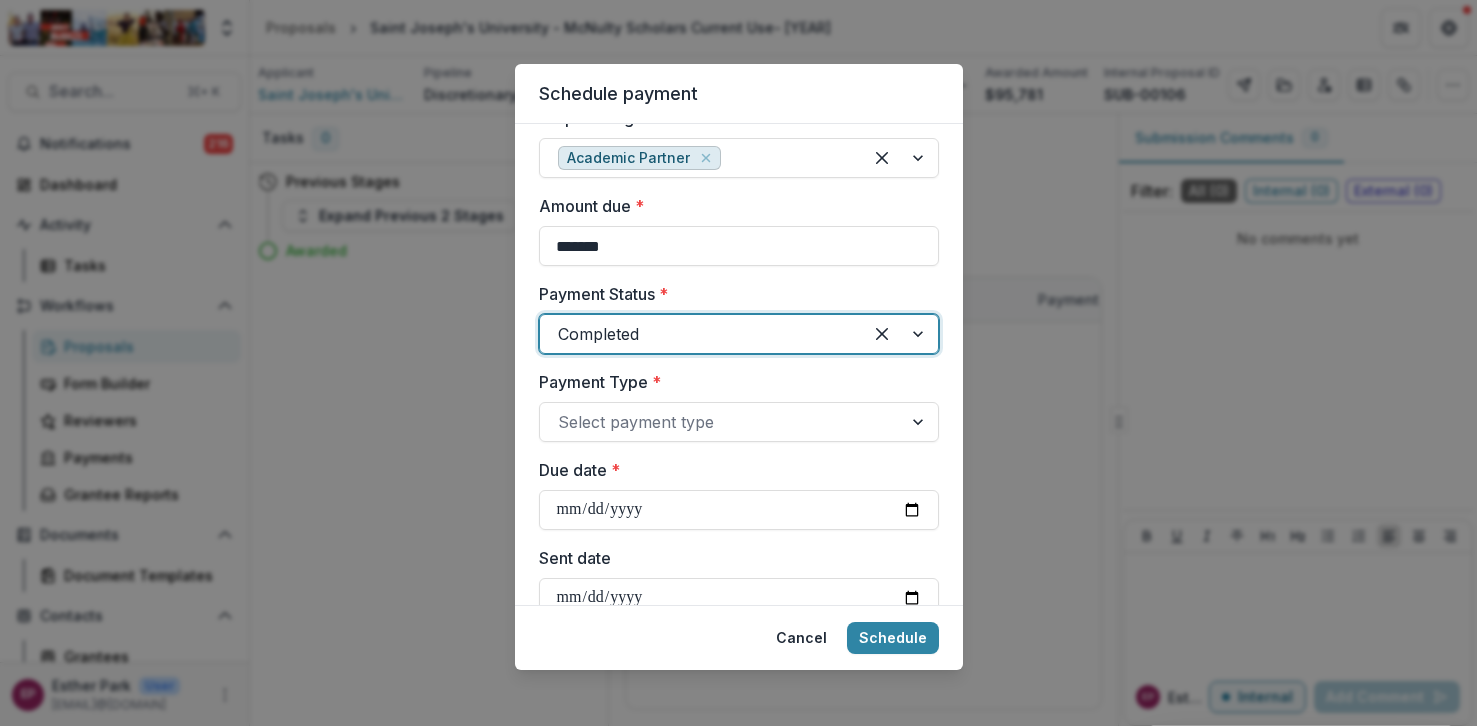 scroll, scrollTop: 497, scrollLeft: 0, axis: vertical 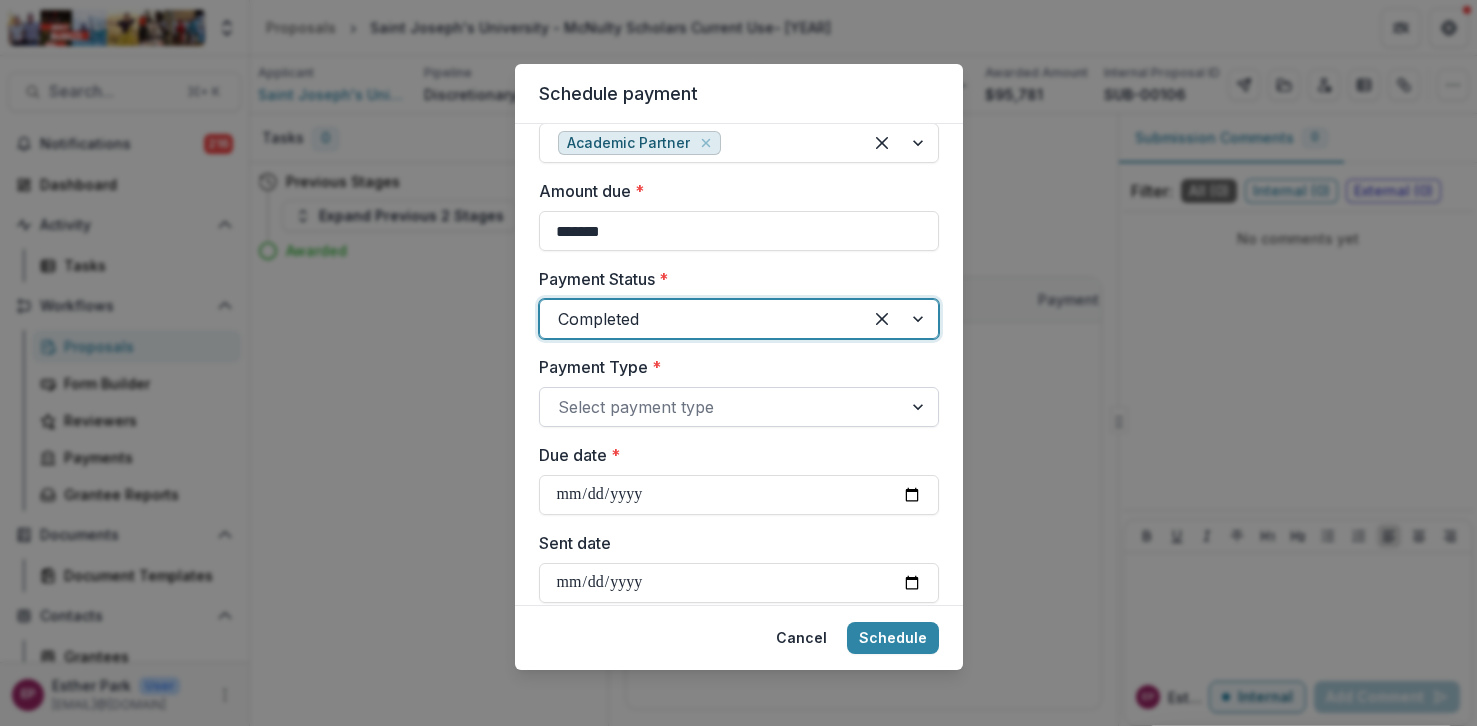 click at bounding box center [721, 407] 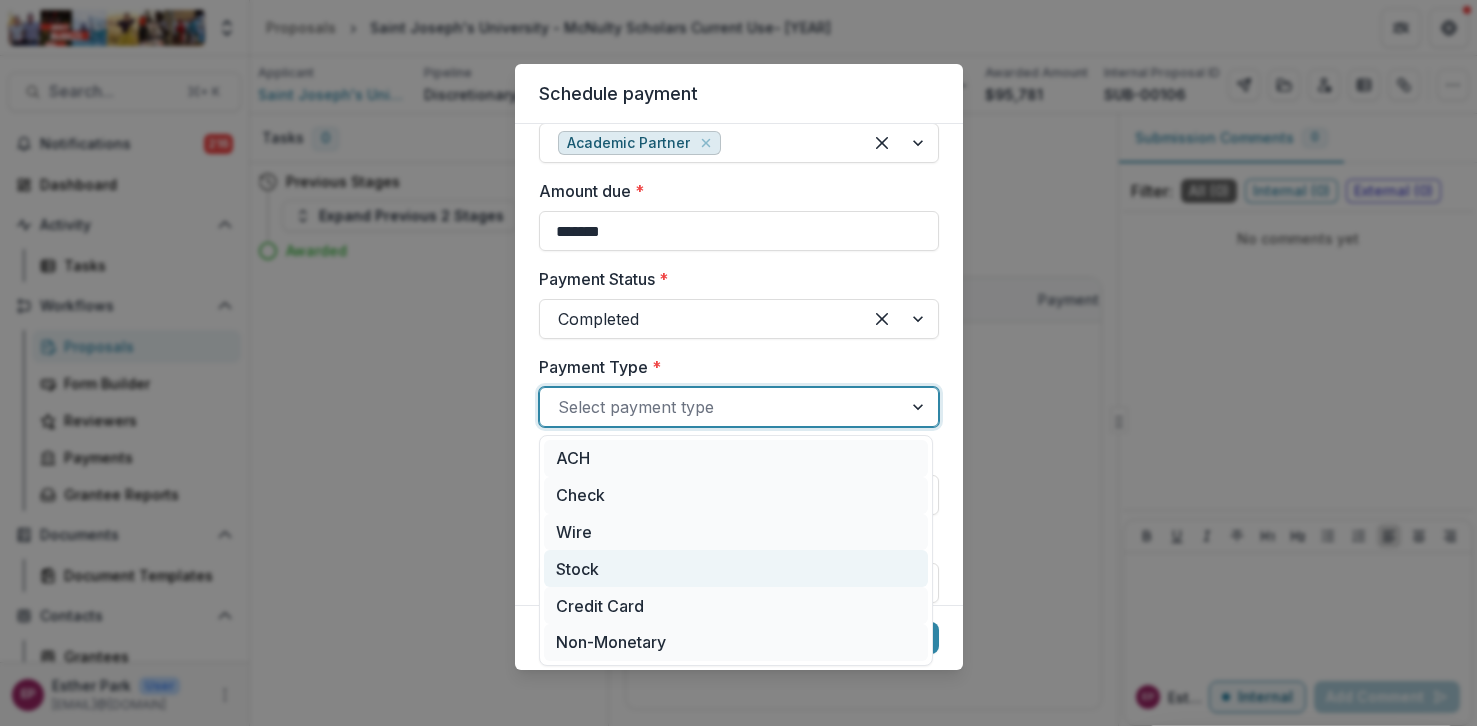 click on "Stock" at bounding box center (736, 568) 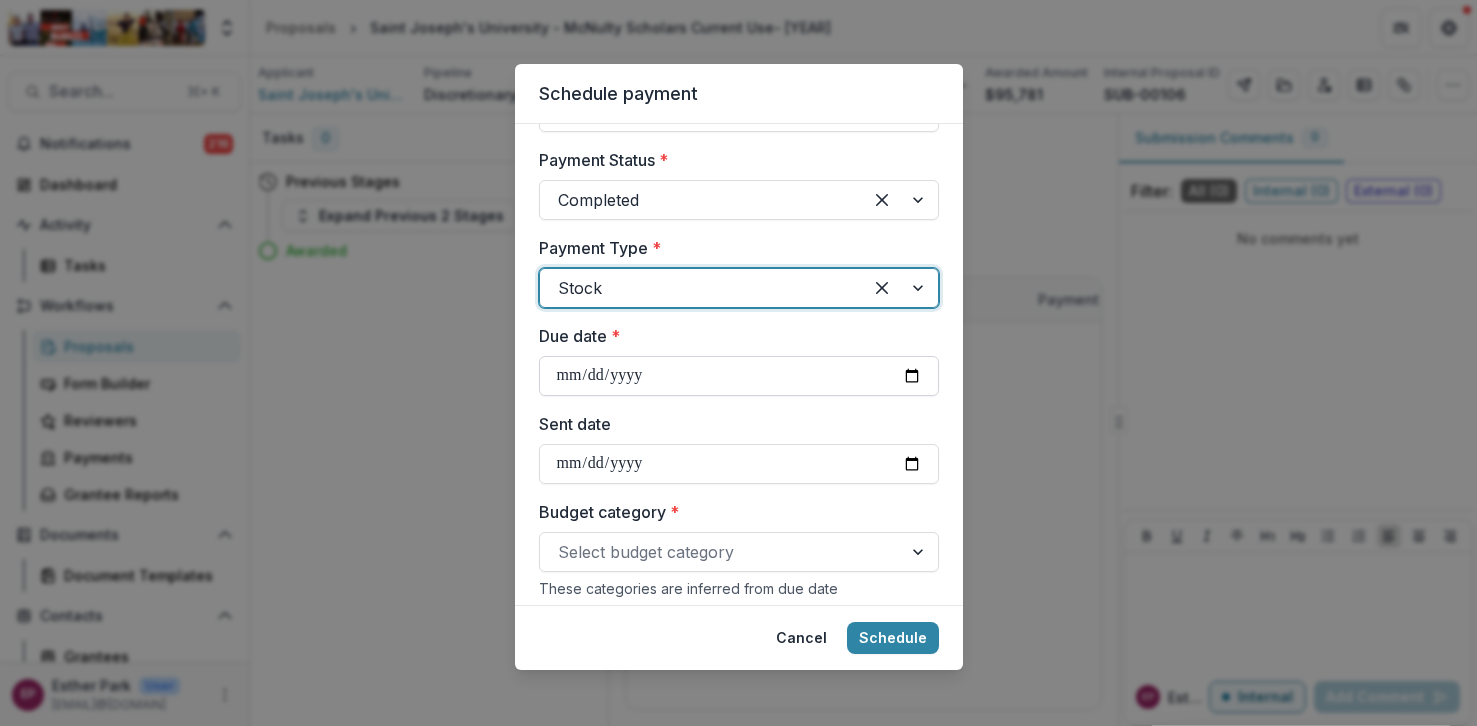 scroll, scrollTop: 674, scrollLeft: 0, axis: vertical 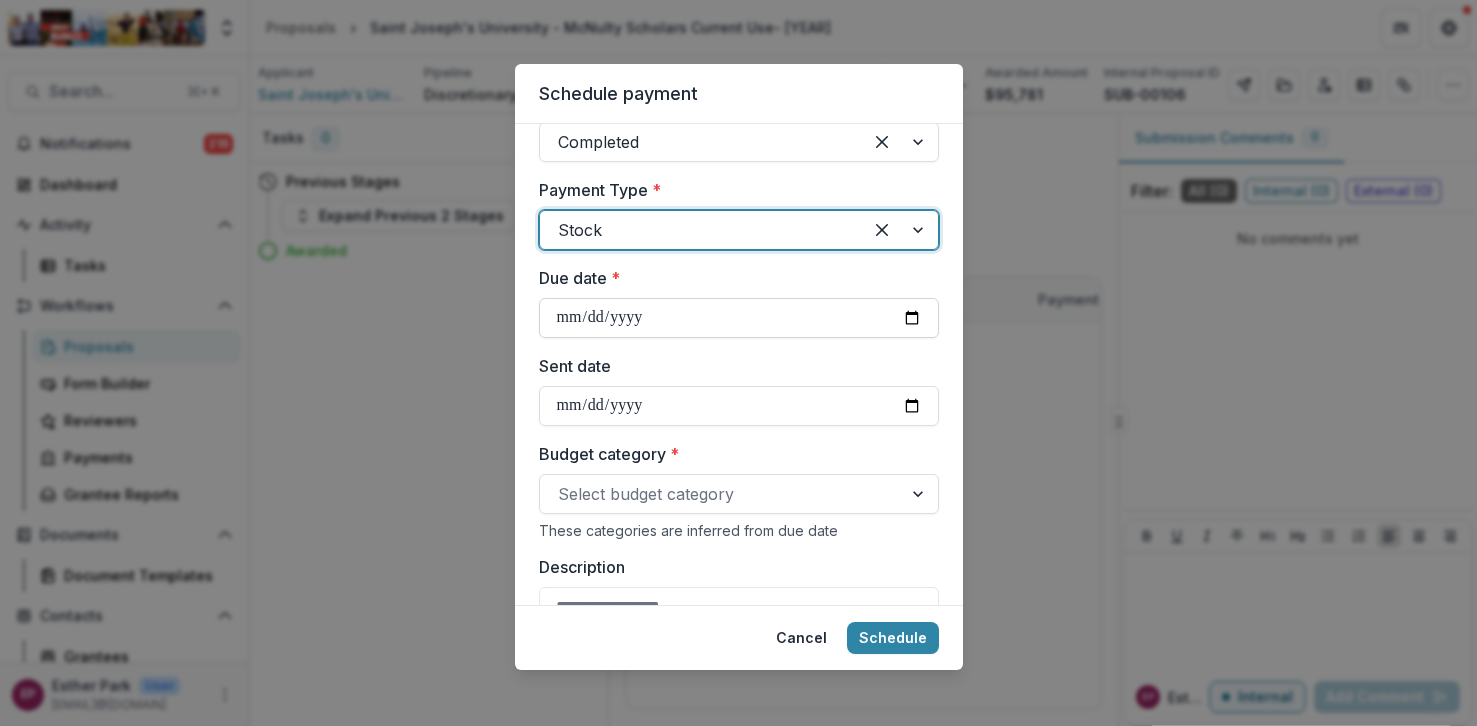 click on "Due date *" at bounding box center [739, 318] 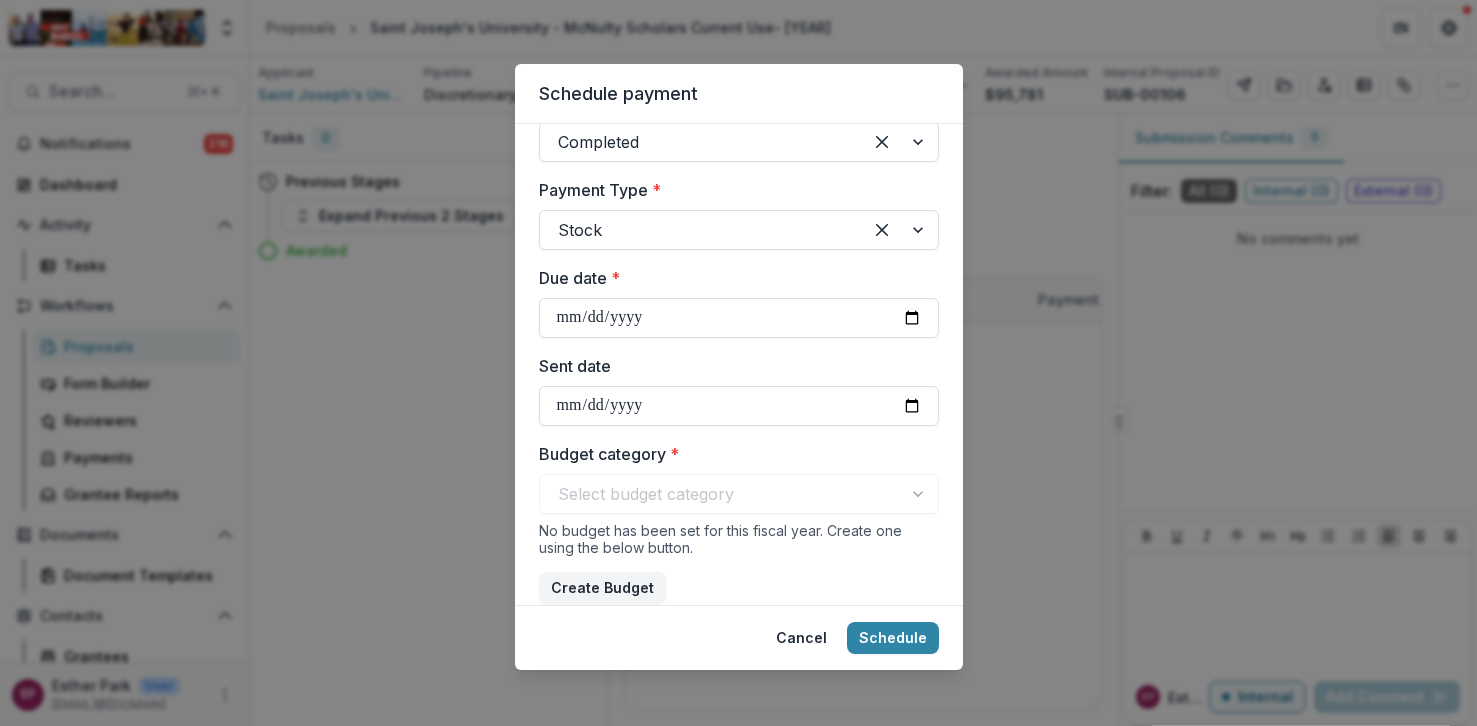 type on "**********" 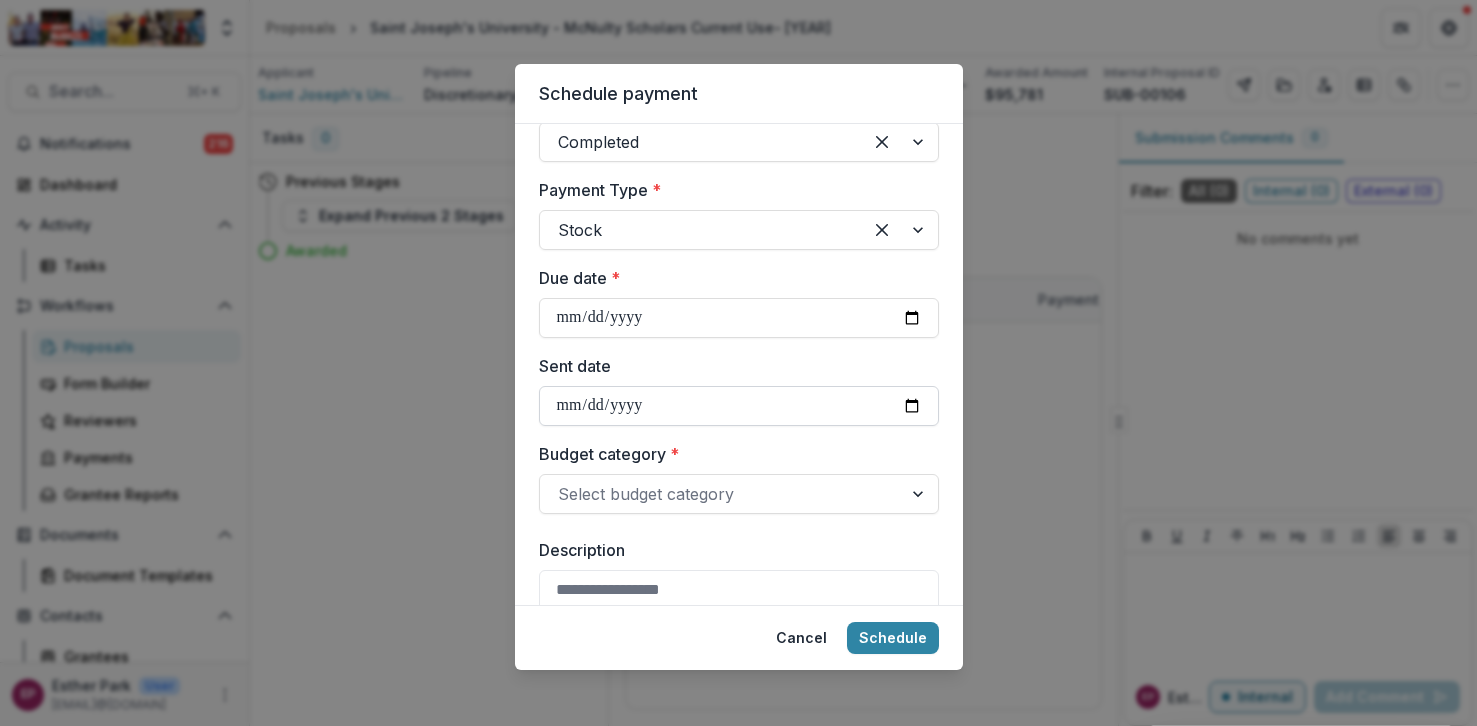 click on "Sent date" at bounding box center (739, 406) 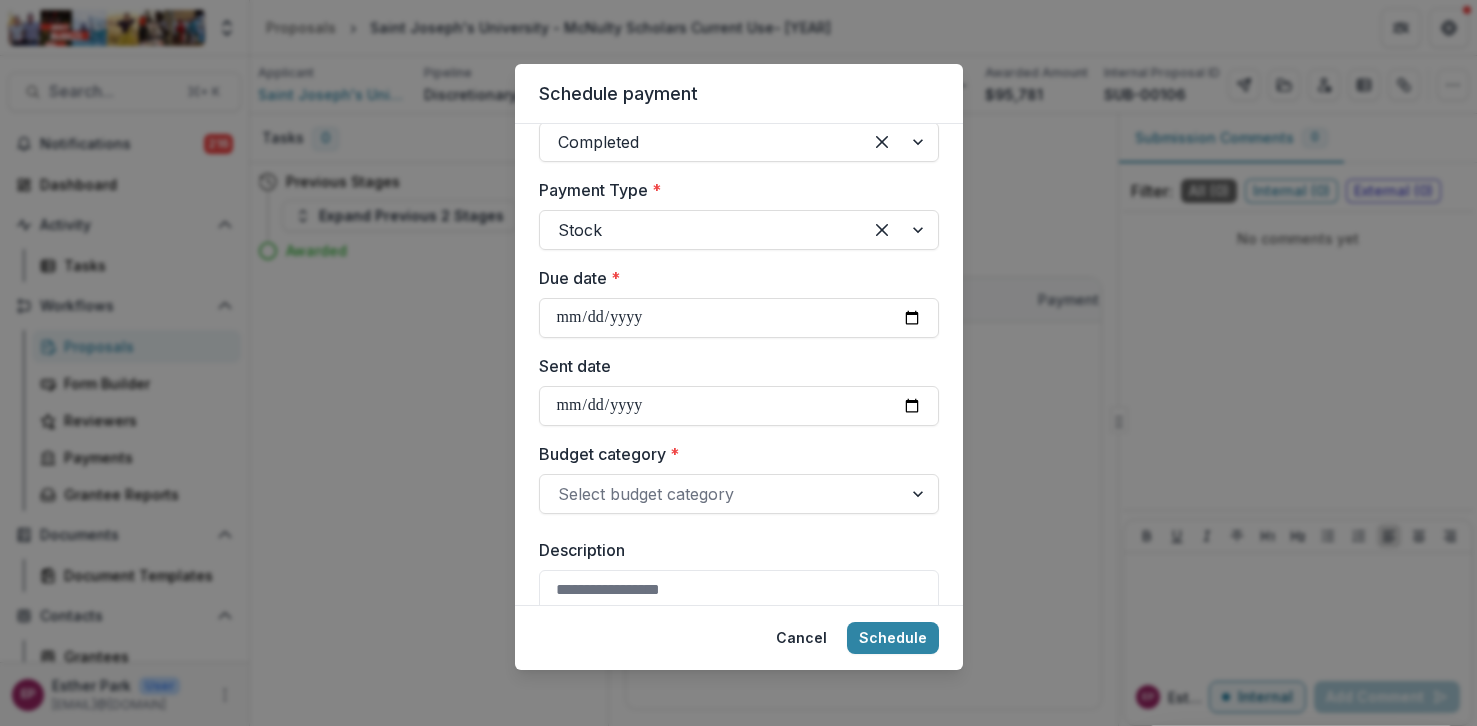 scroll, scrollTop: 691, scrollLeft: 0, axis: vertical 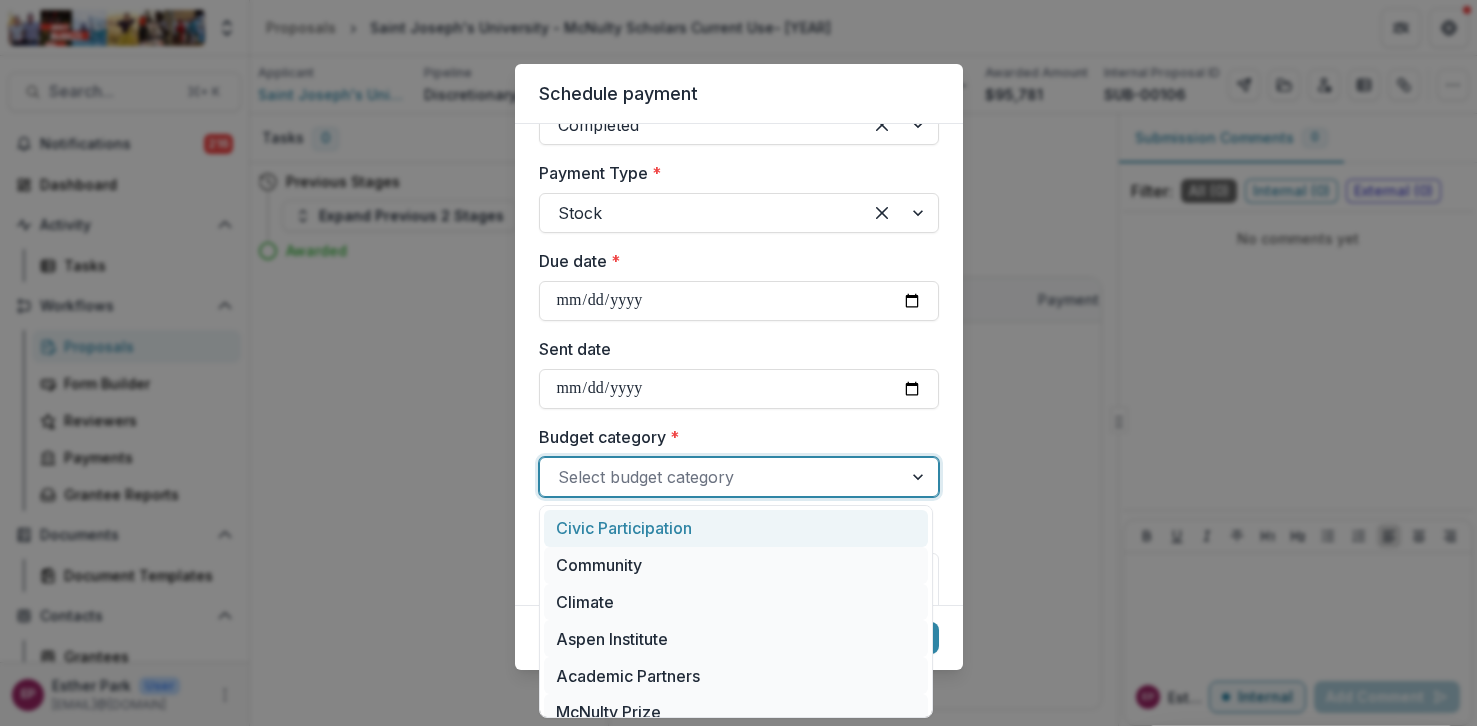 click at bounding box center (721, 477) 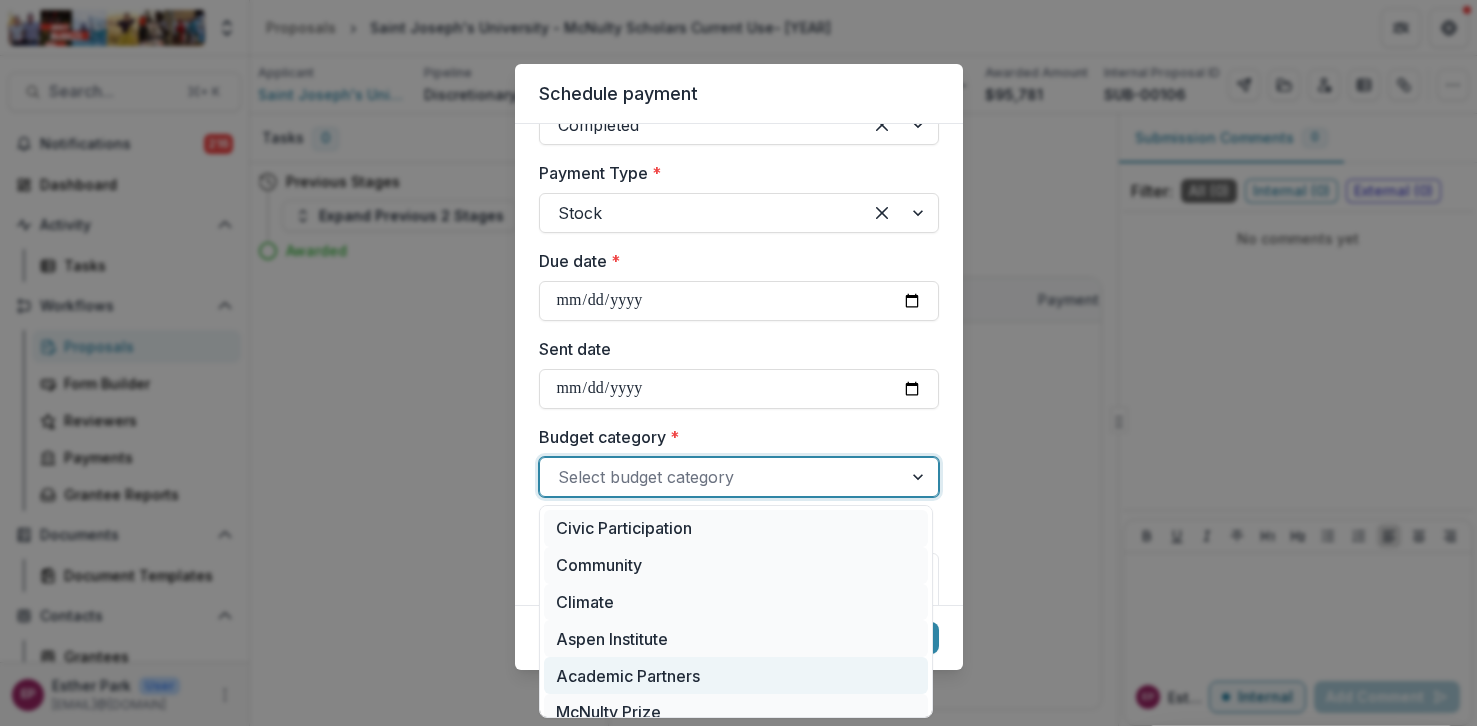 click on "Academic Partners" at bounding box center (736, 675) 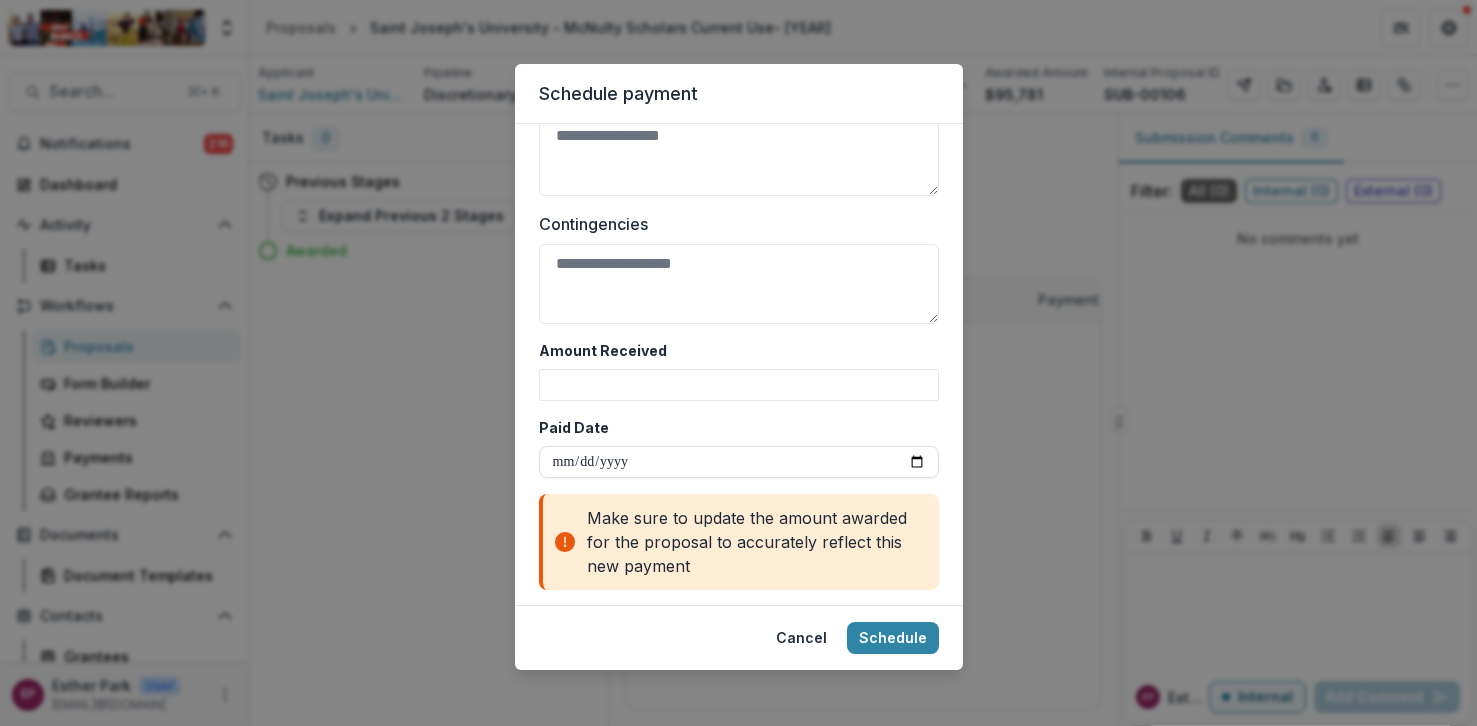scroll, scrollTop: 1137, scrollLeft: 0, axis: vertical 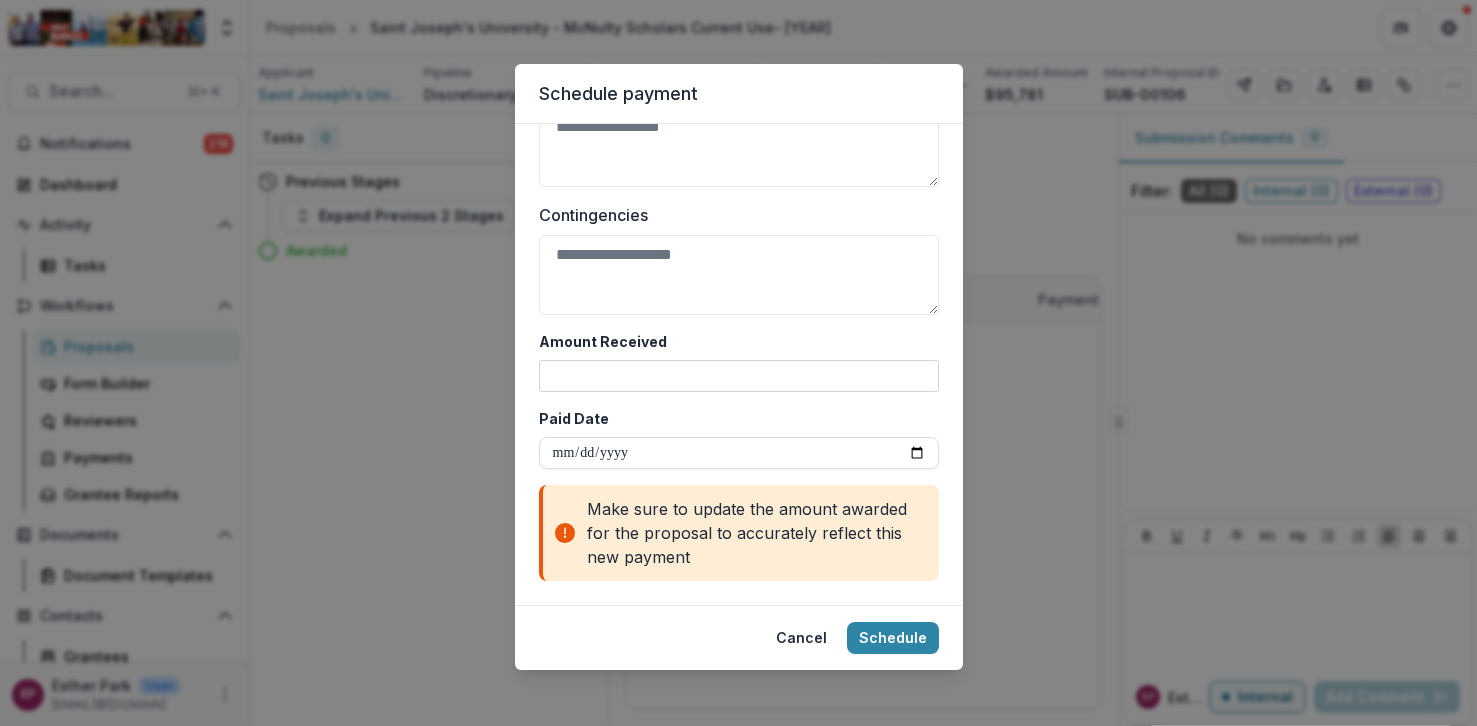 click on "Amount Received" at bounding box center (739, 376) 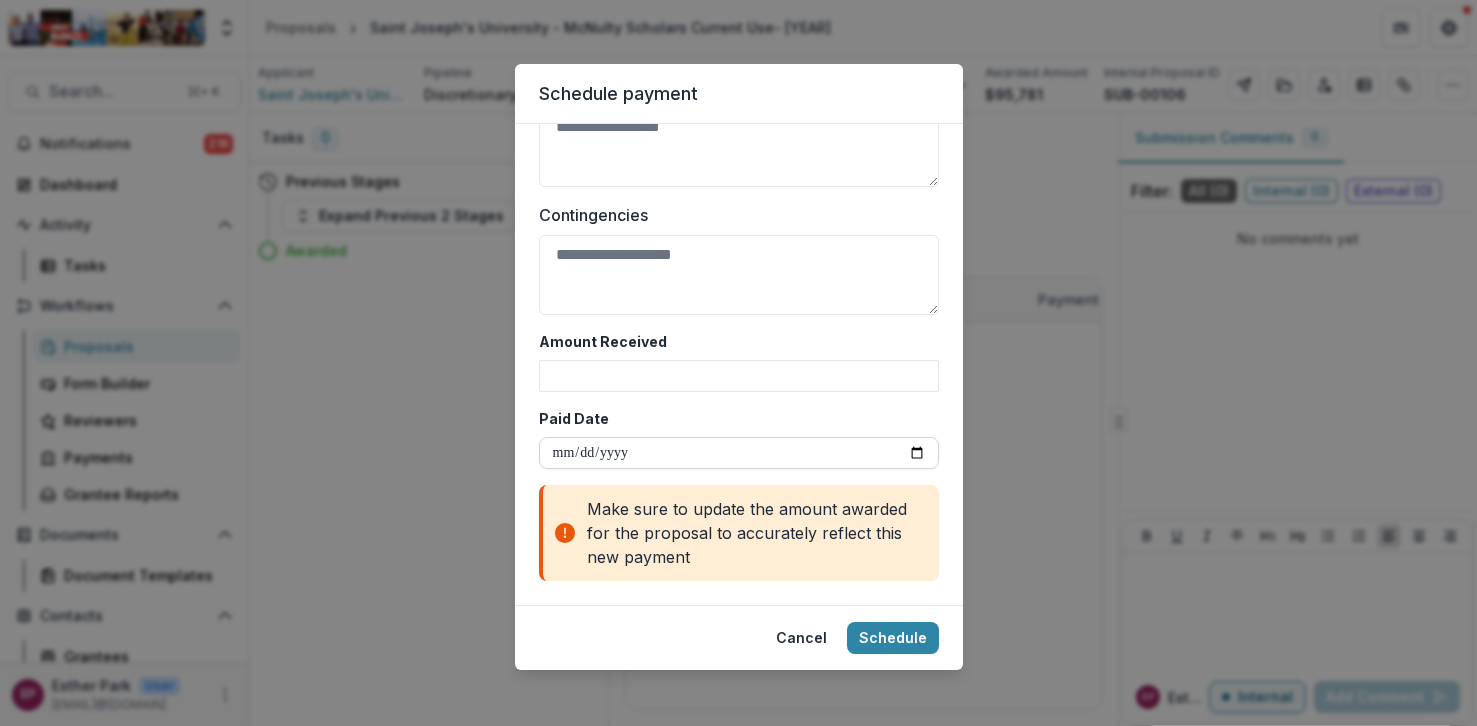 paste on "********" 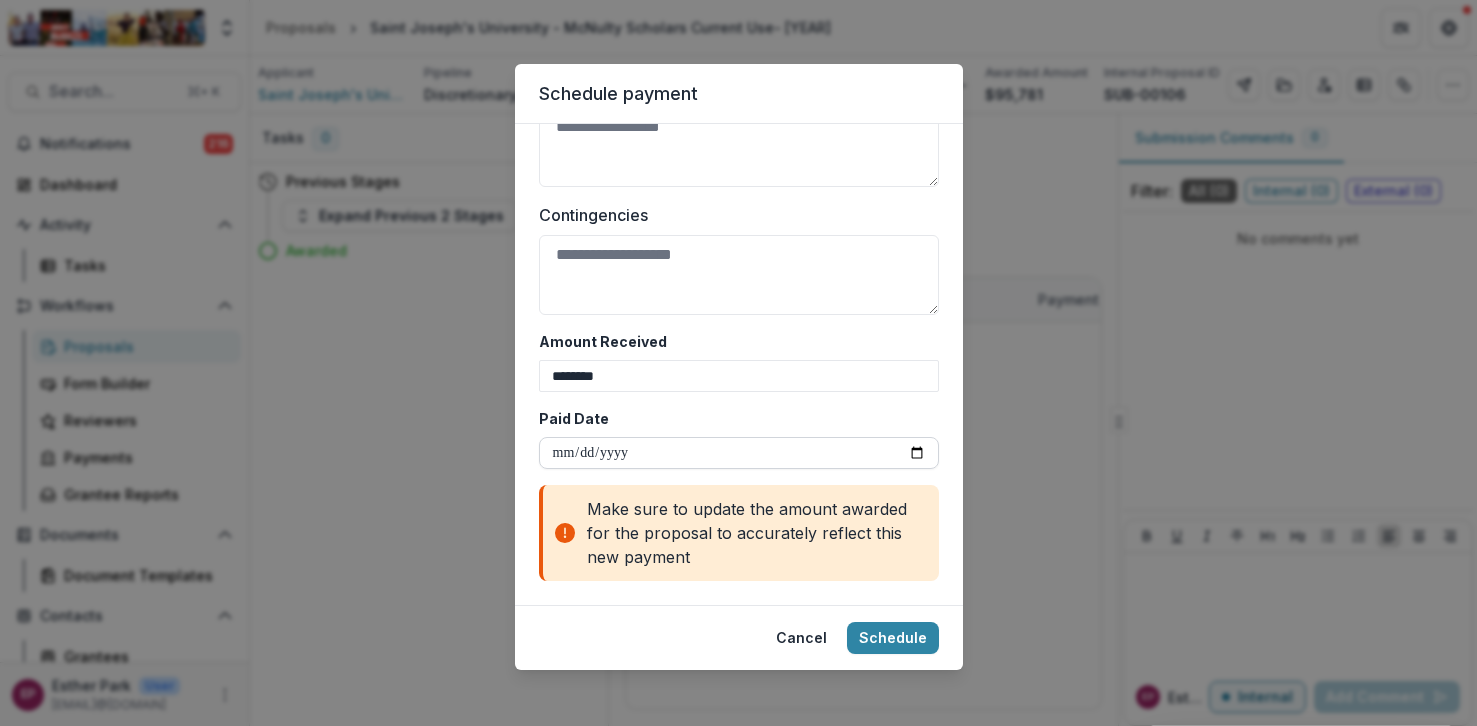 type on "********" 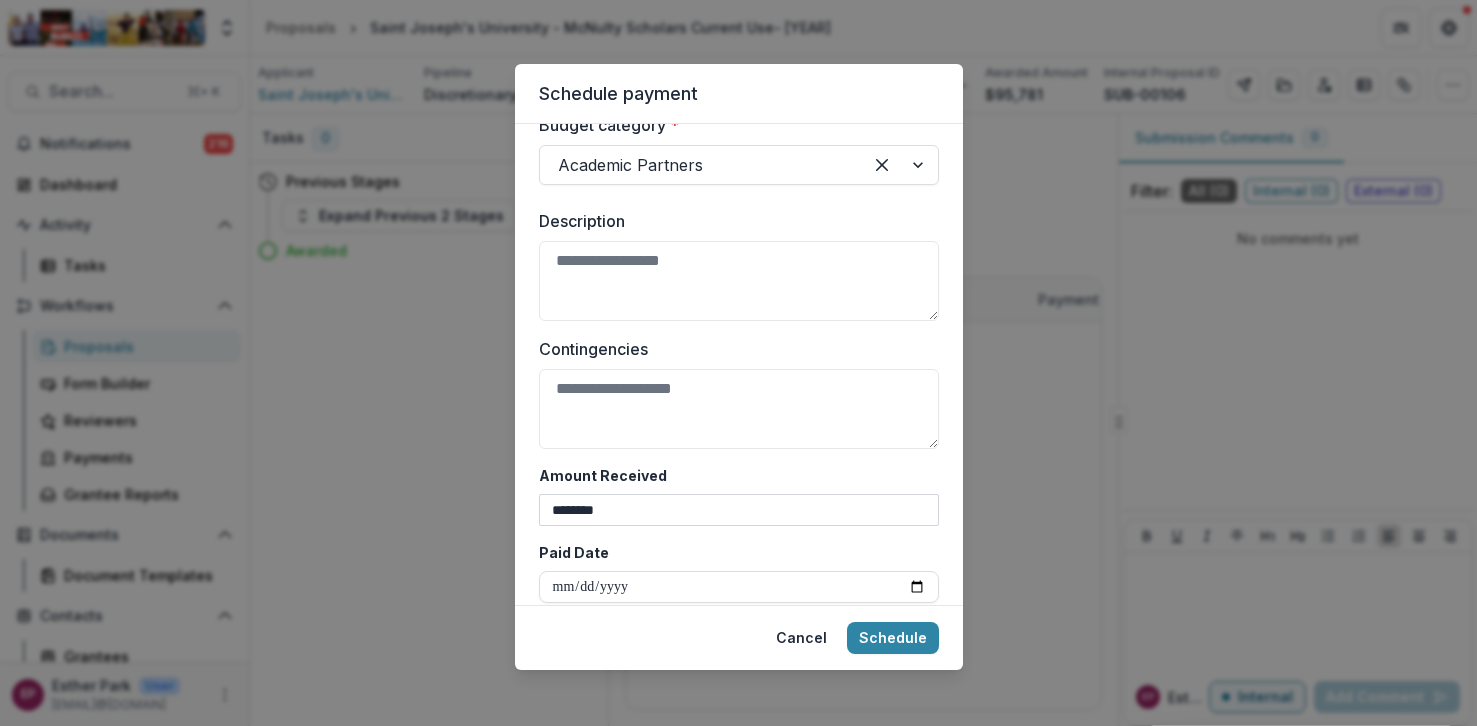 scroll, scrollTop: 994, scrollLeft: 0, axis: vertical 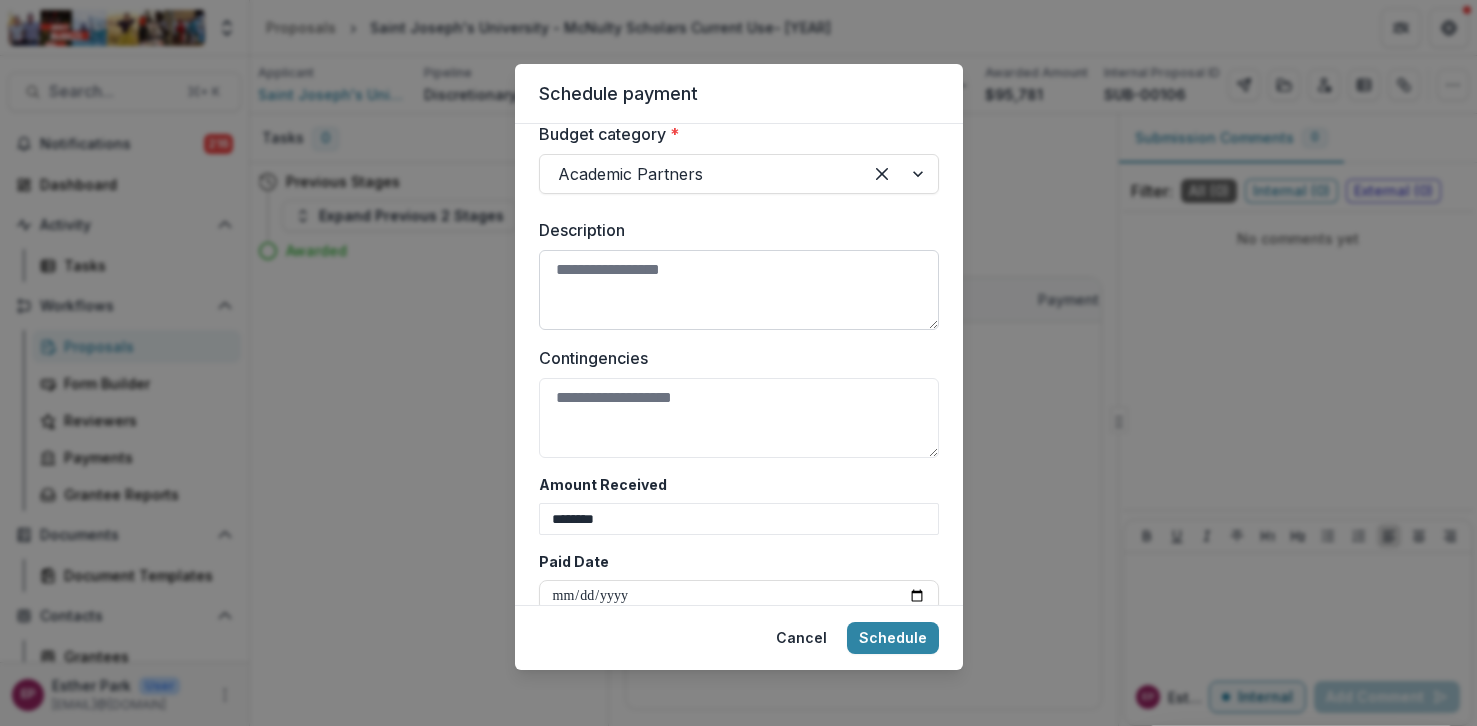 click on "Description" at bounding box center [739, 290] 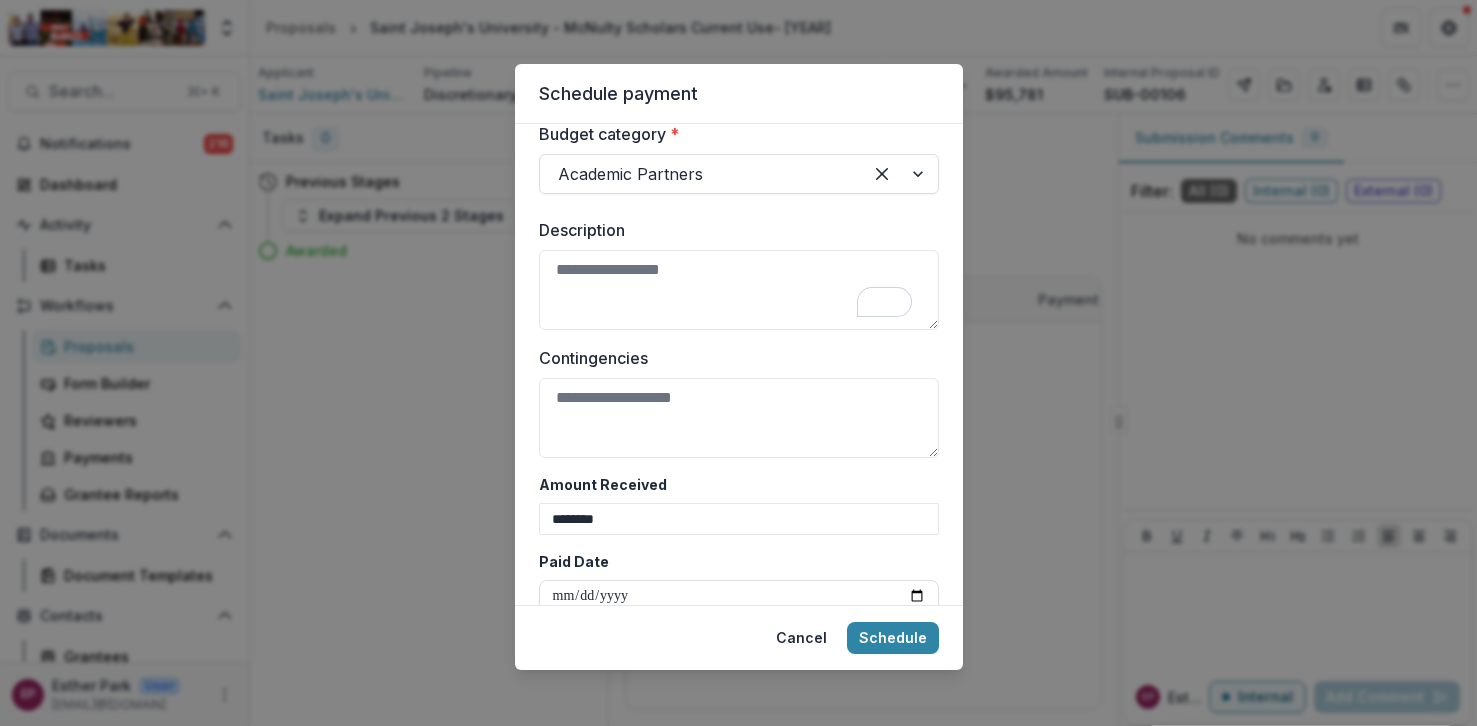 scroll, scrollTop: 994, scrollLeft: 0, axis: vertical 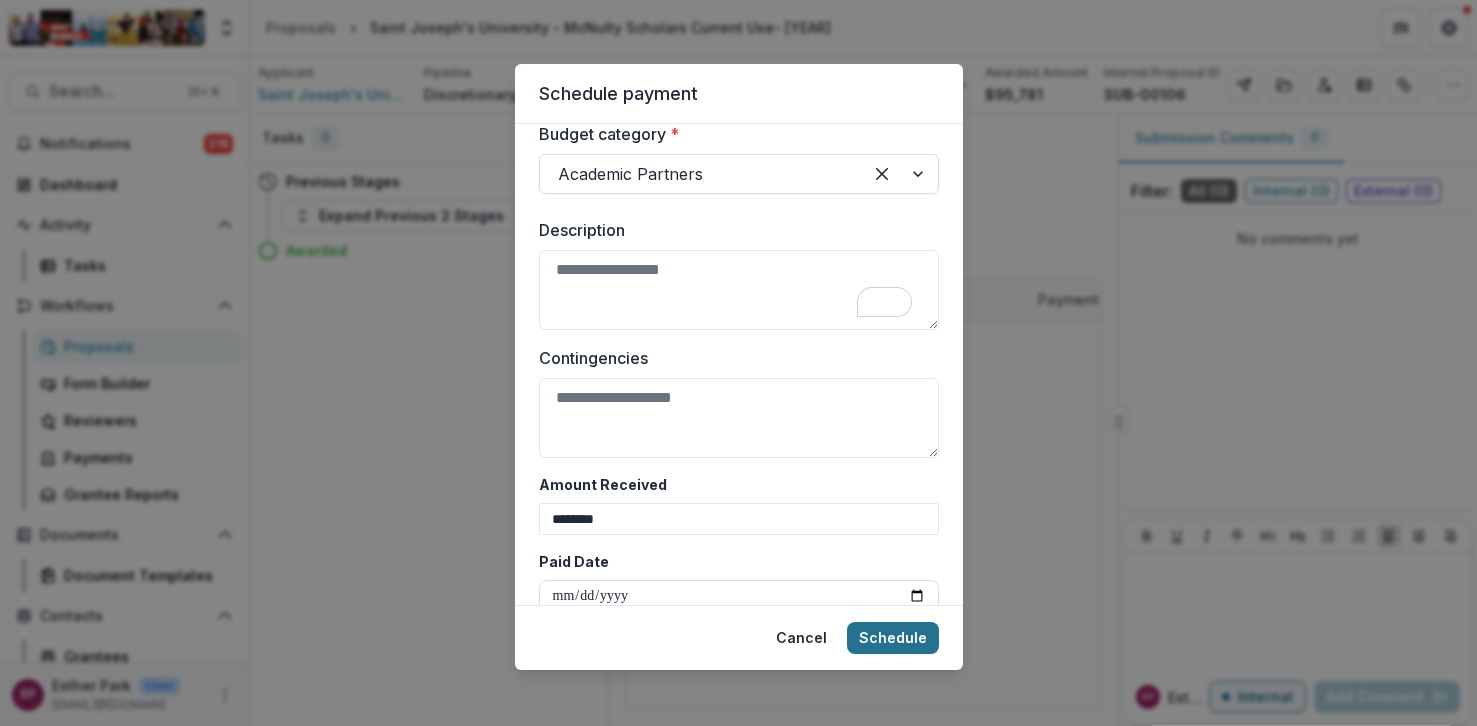 click on "Schedule" at bounding box center (893, 638) 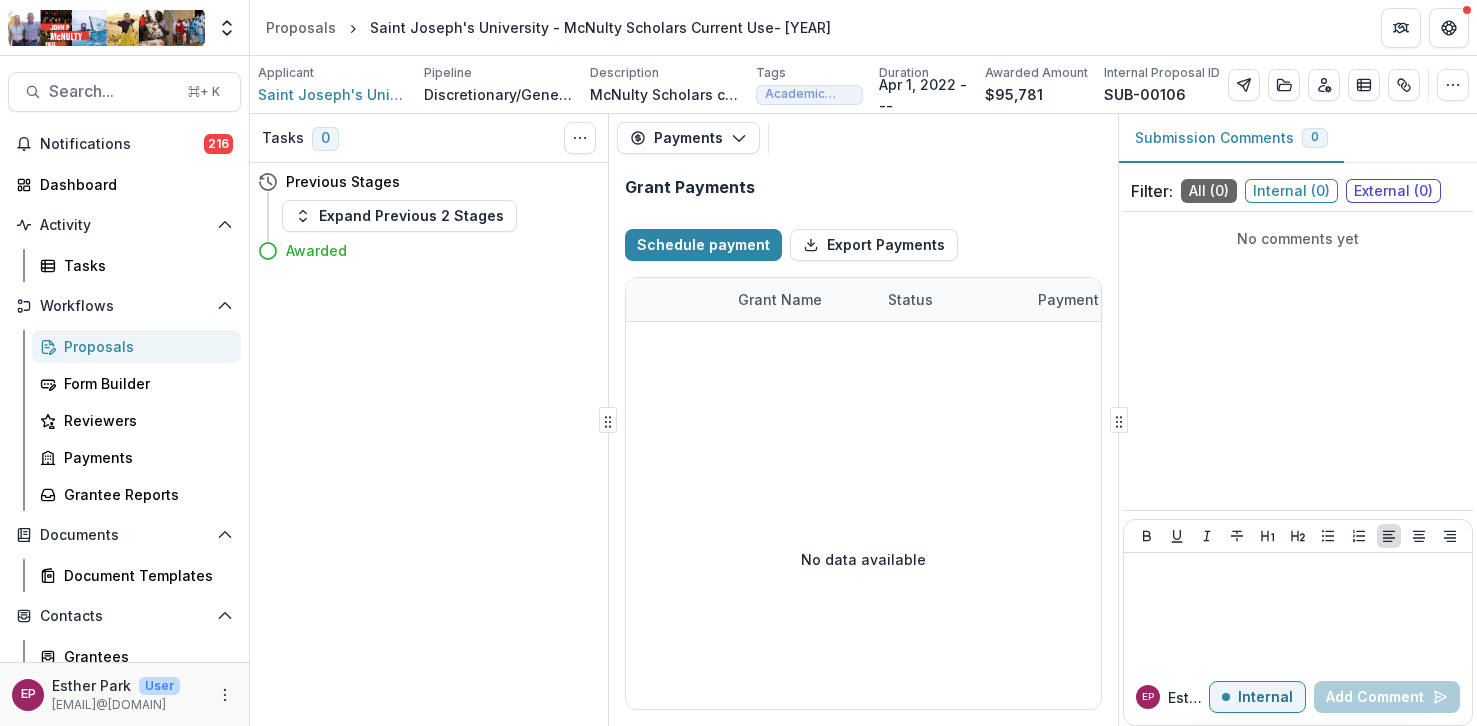 type 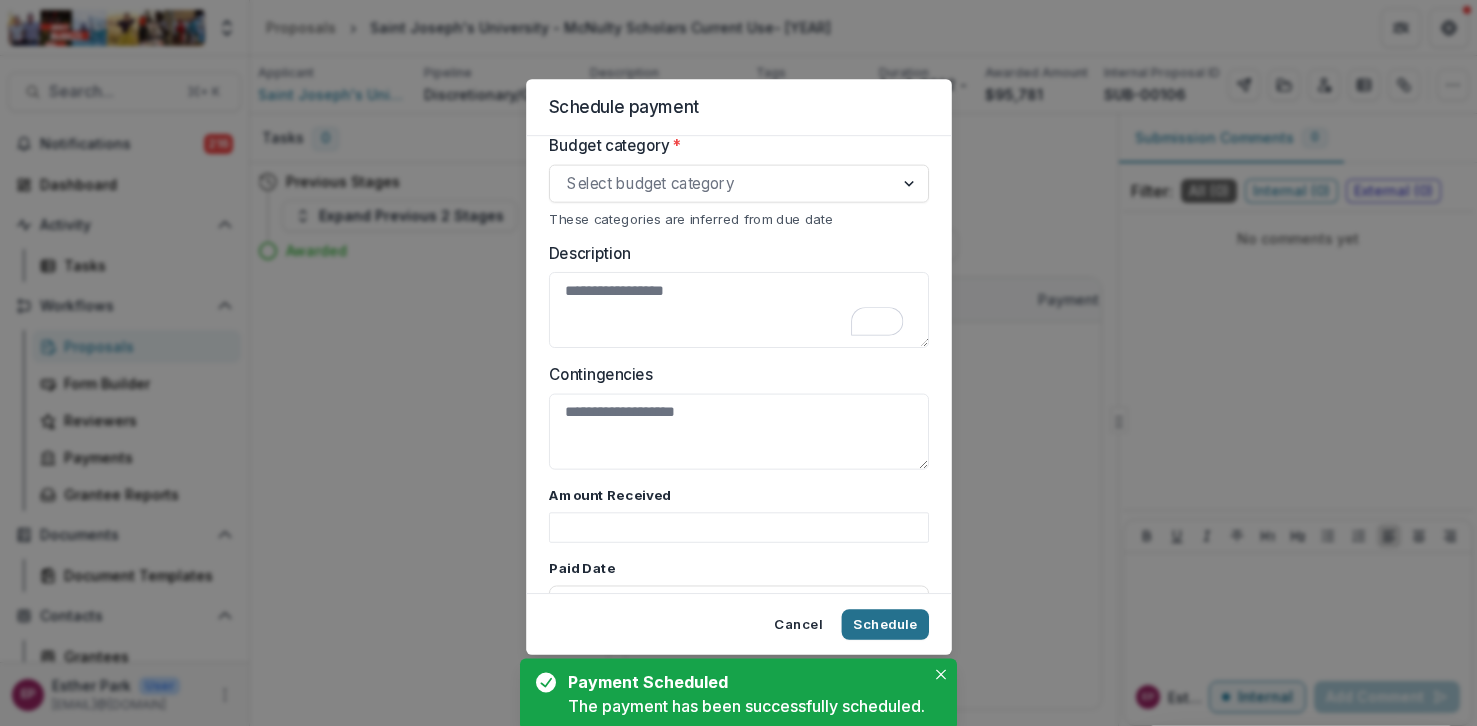 select on "****" 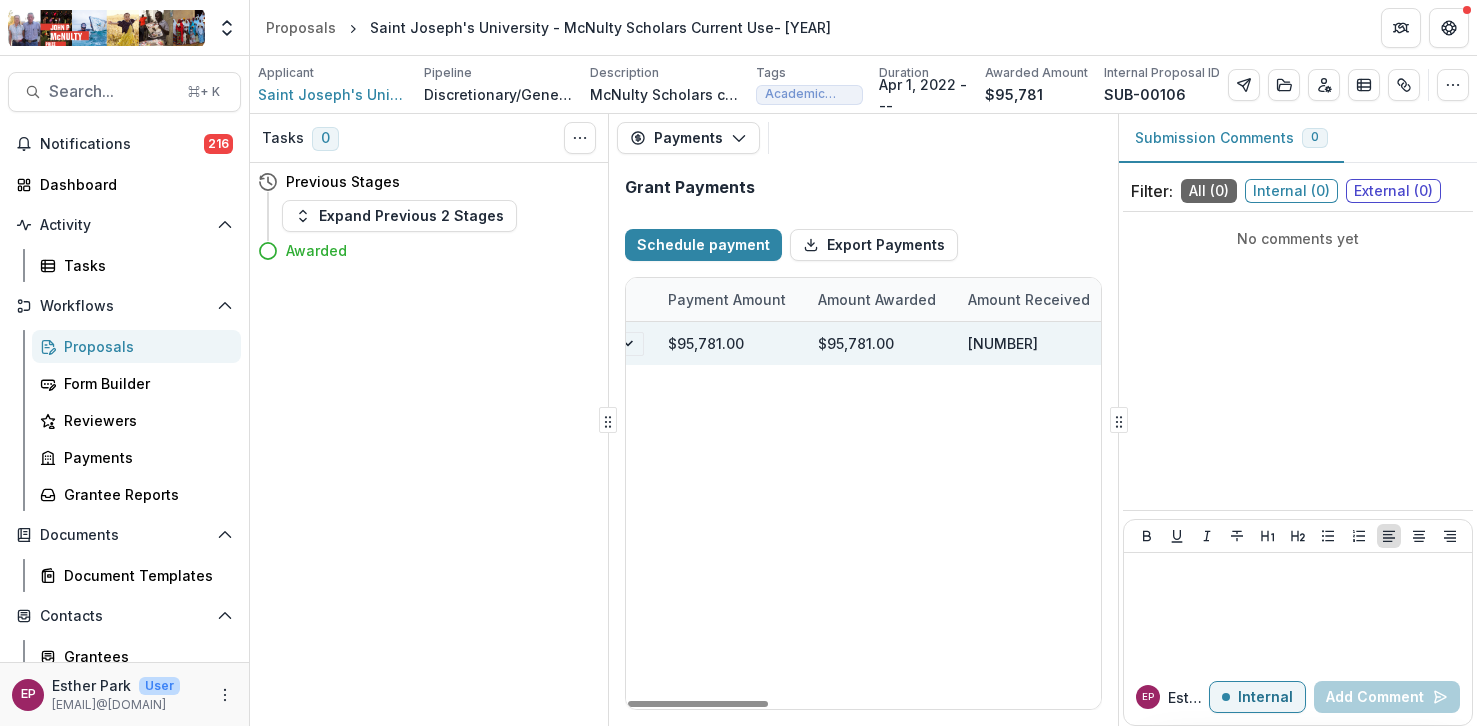 scroll, scrollTop: 0, scrollLeft: 0, axis: both 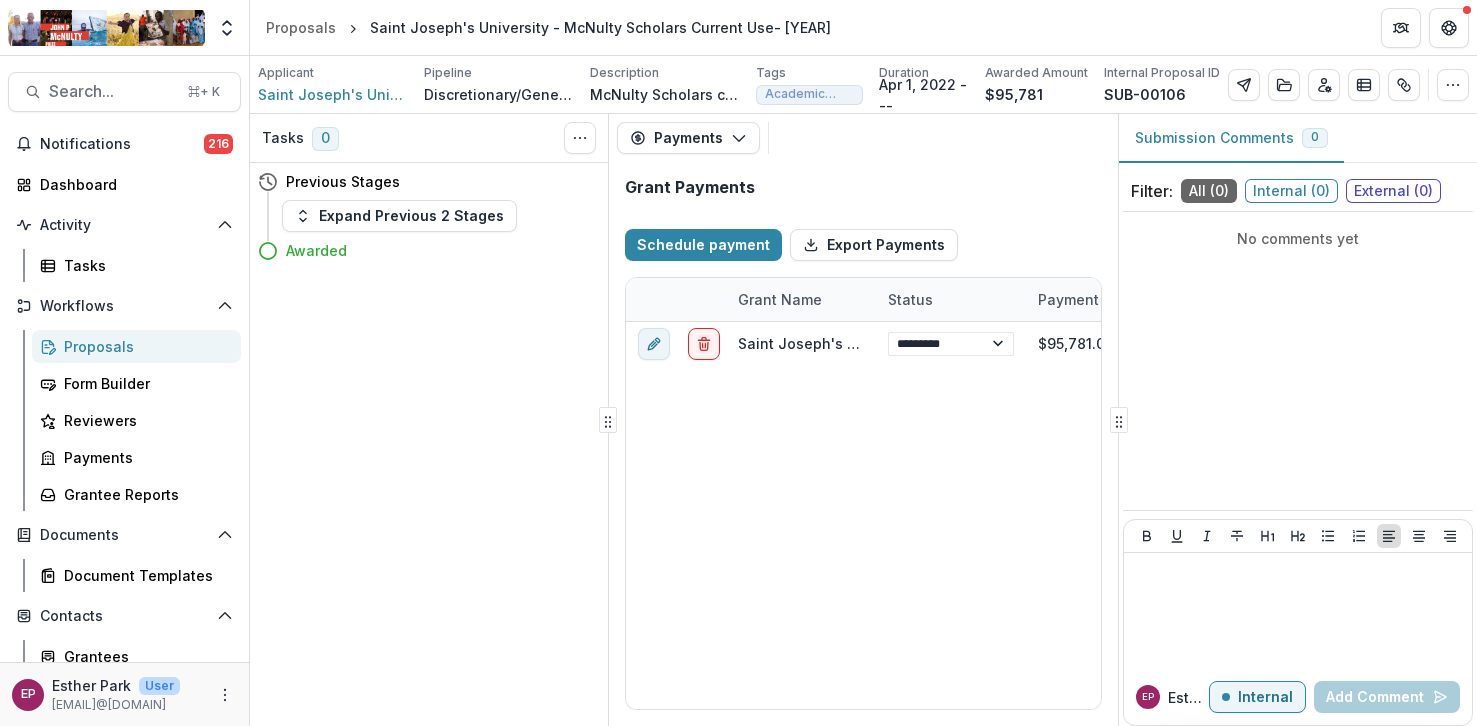 select on "****" 